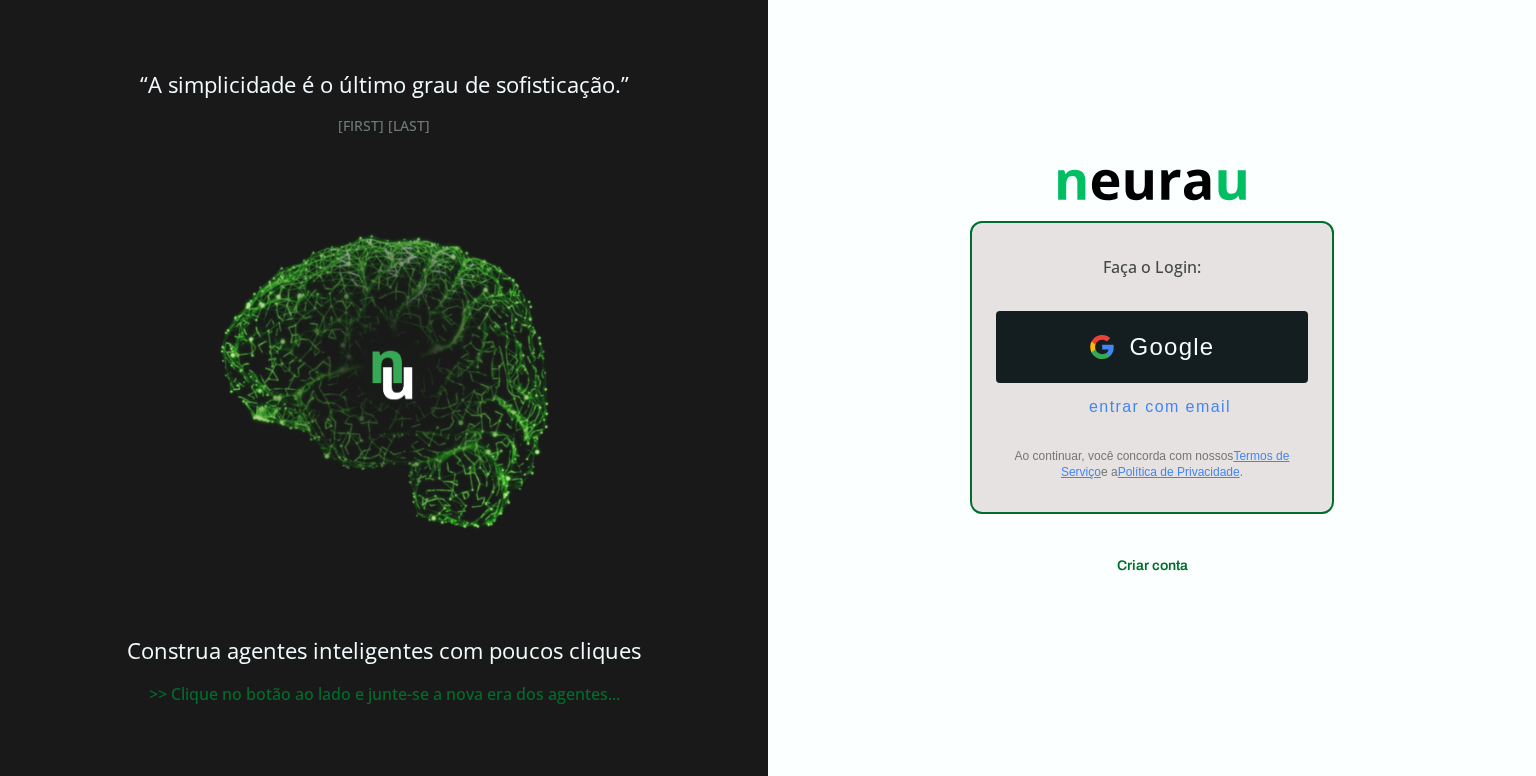 scroll, scrollTop: 0, scrollLeft: 0, axis: both 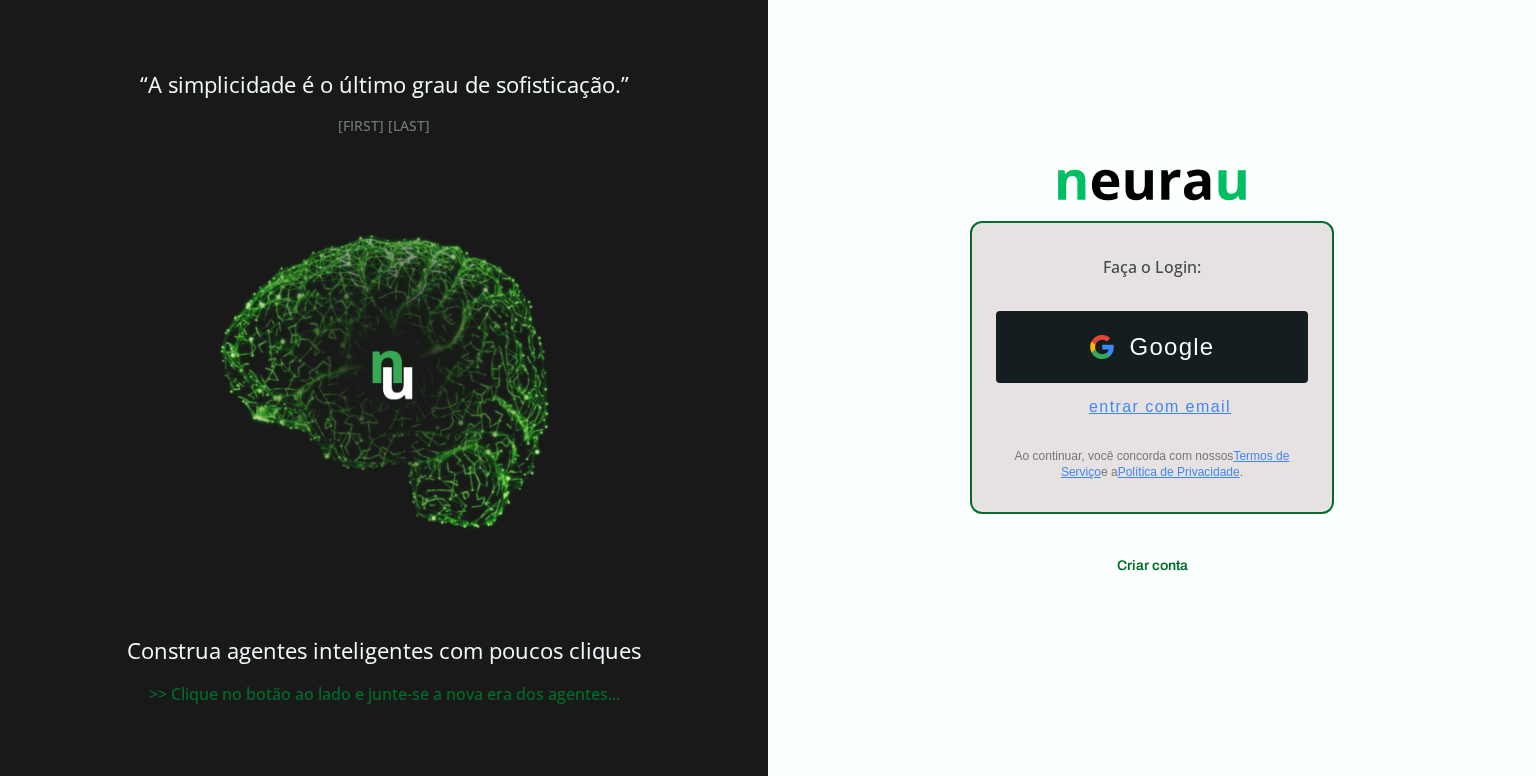 click on "entrar com email" at bounding box center (1152, 407) 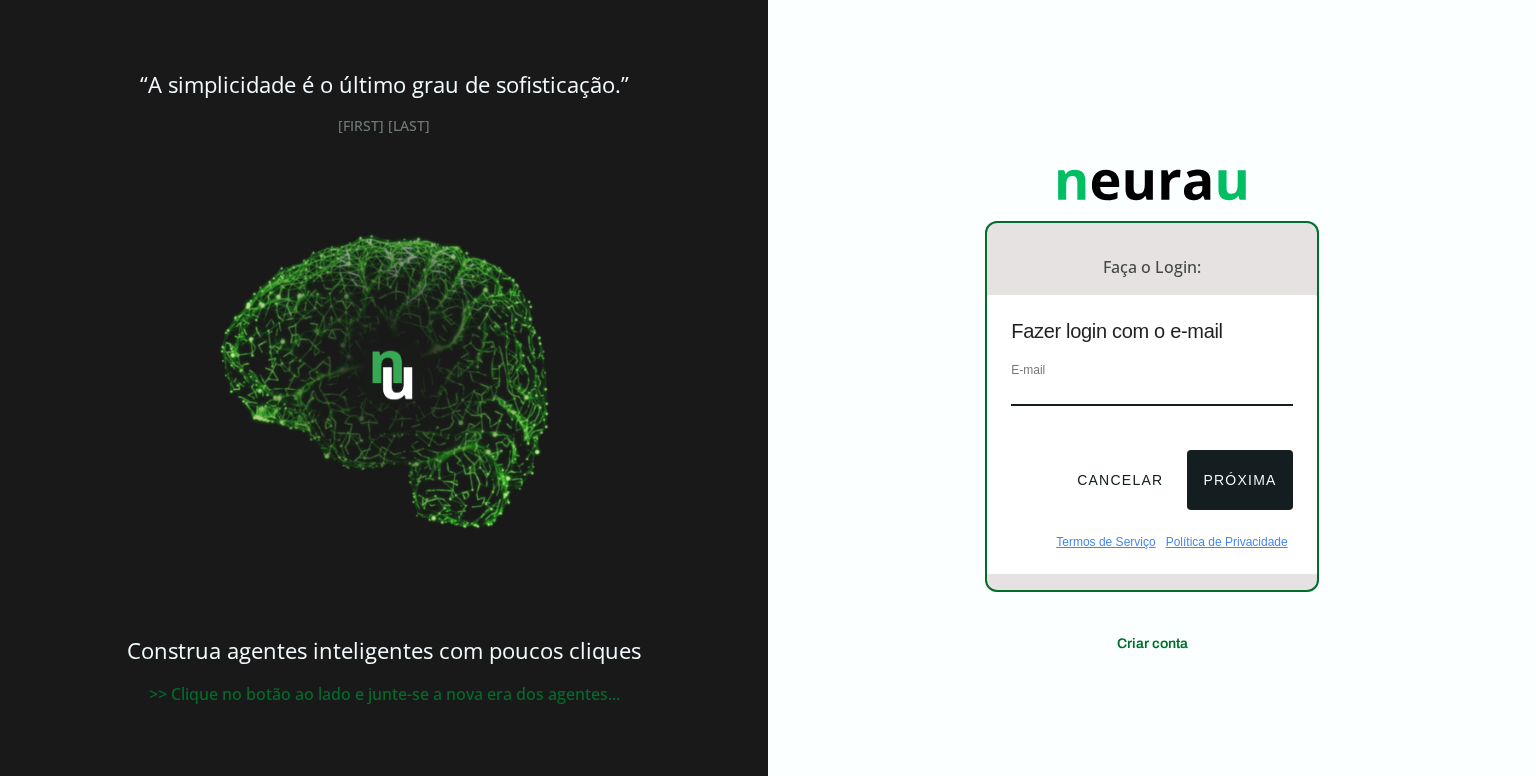 click at bounding box center (1151, 392) 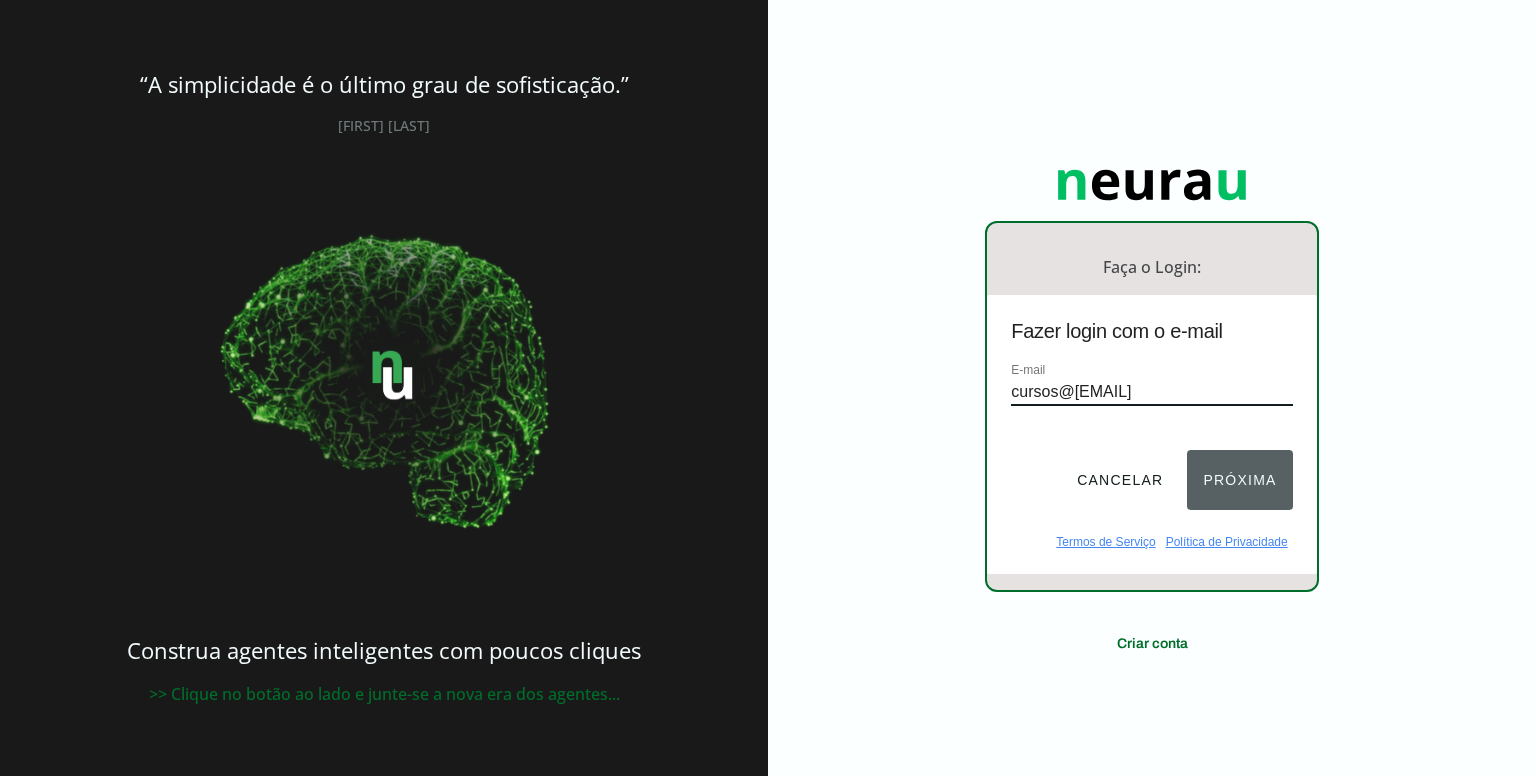 type on "cursos@[EMAIL]" 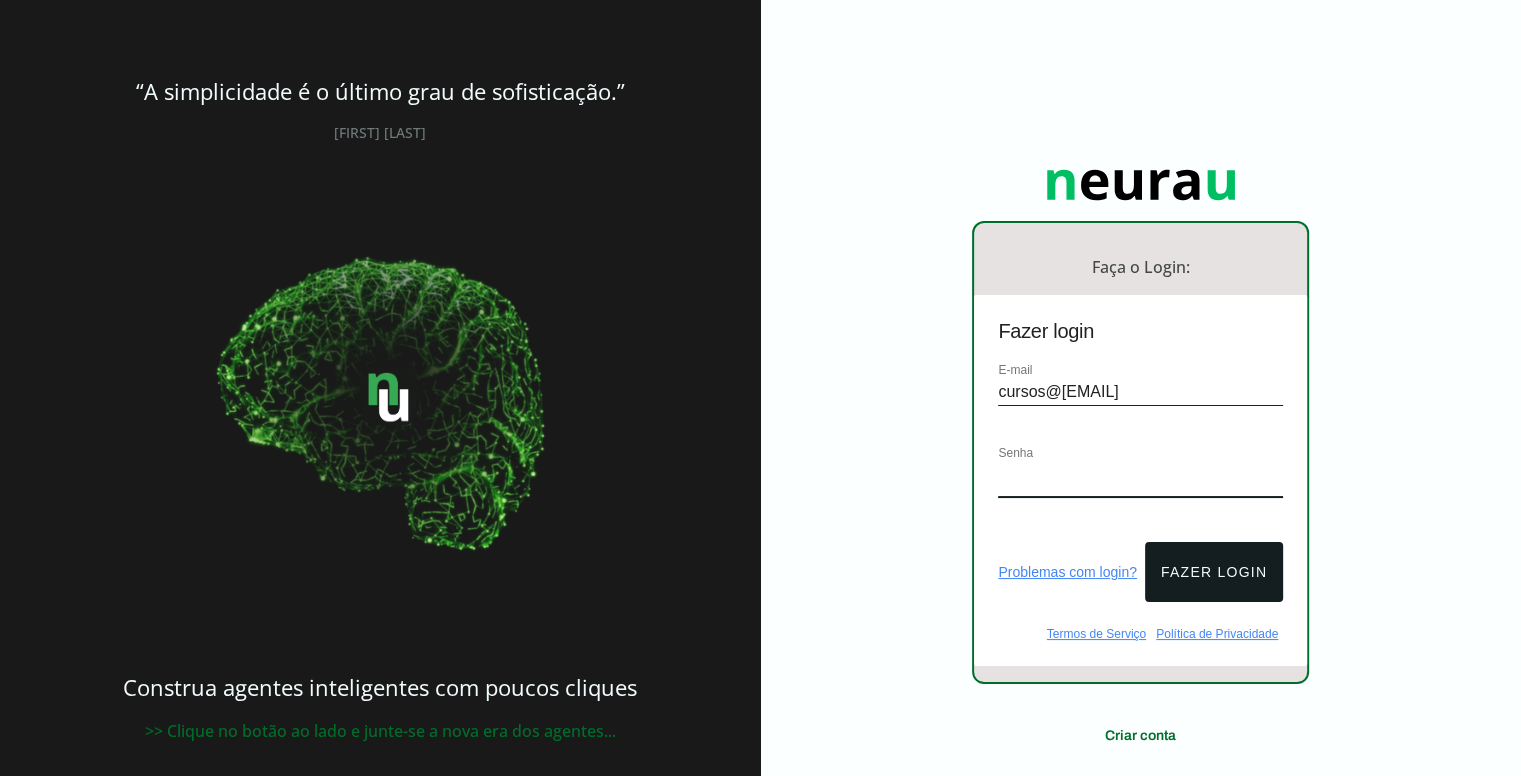 click on "Senha" at bounding box center [1140, 480] 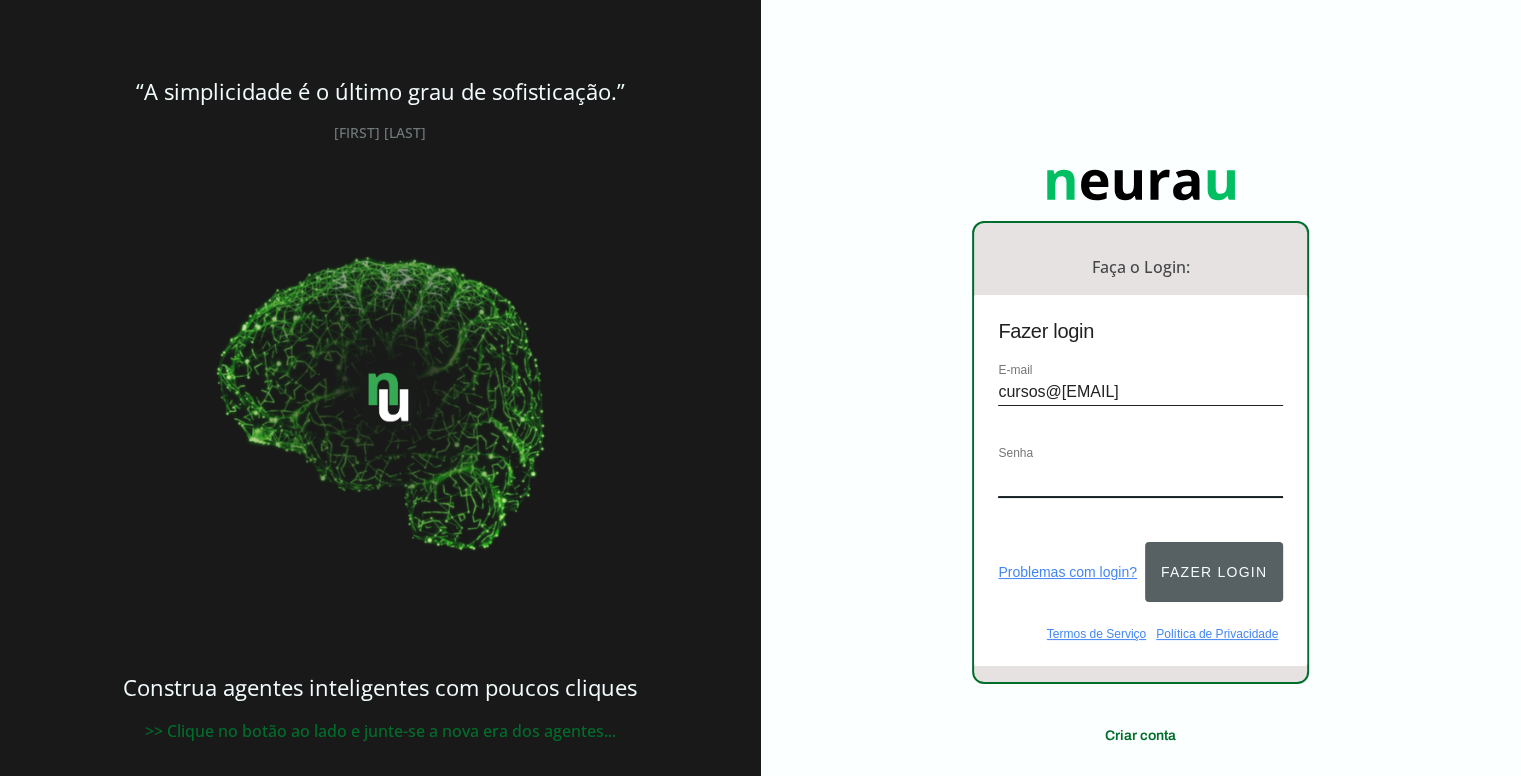 click on "Fazer login" at bounding box center (1214, 572) 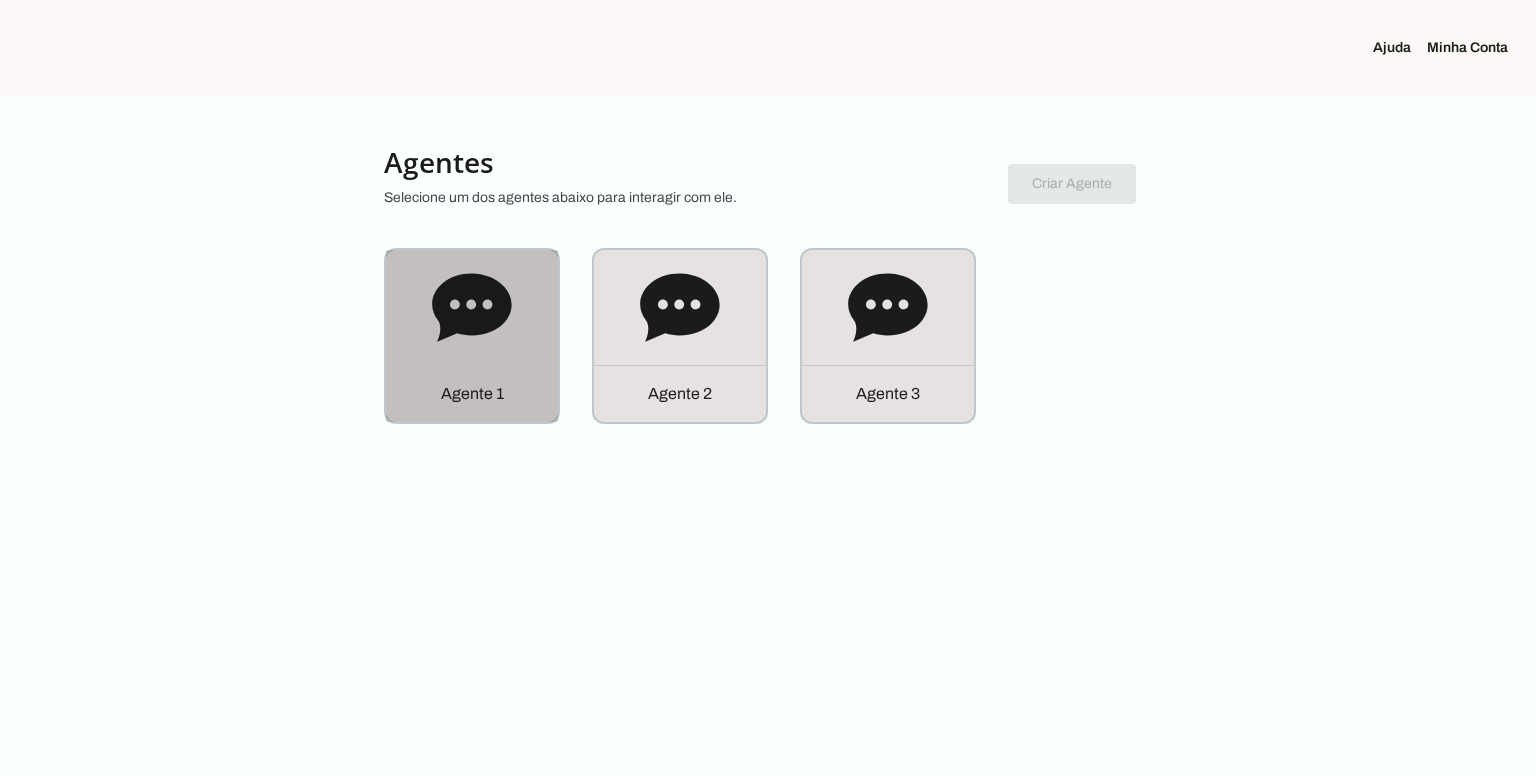 click on "Agente 1" 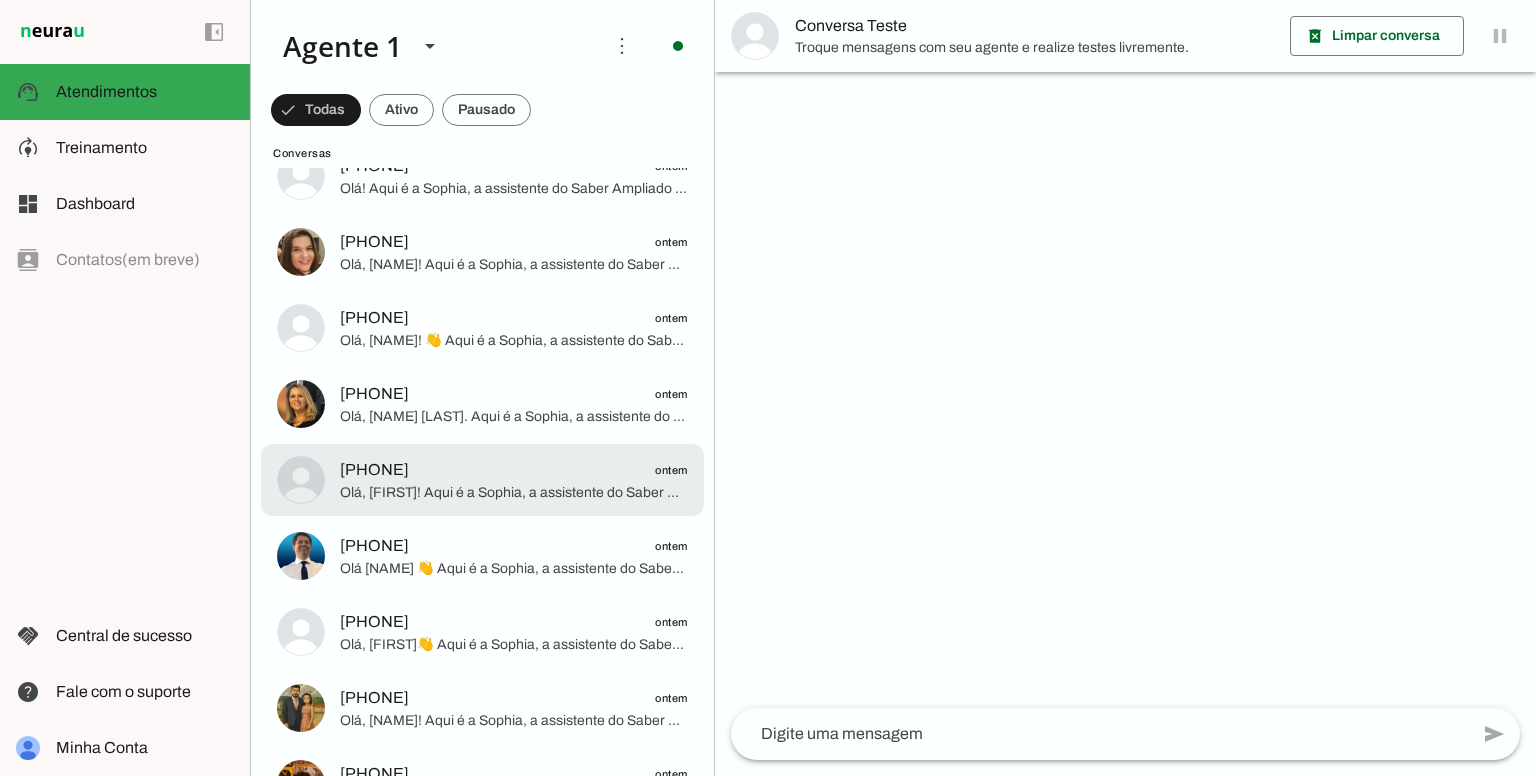 scroll, scrollTop: 0, scrollLeft: 0, axis: both 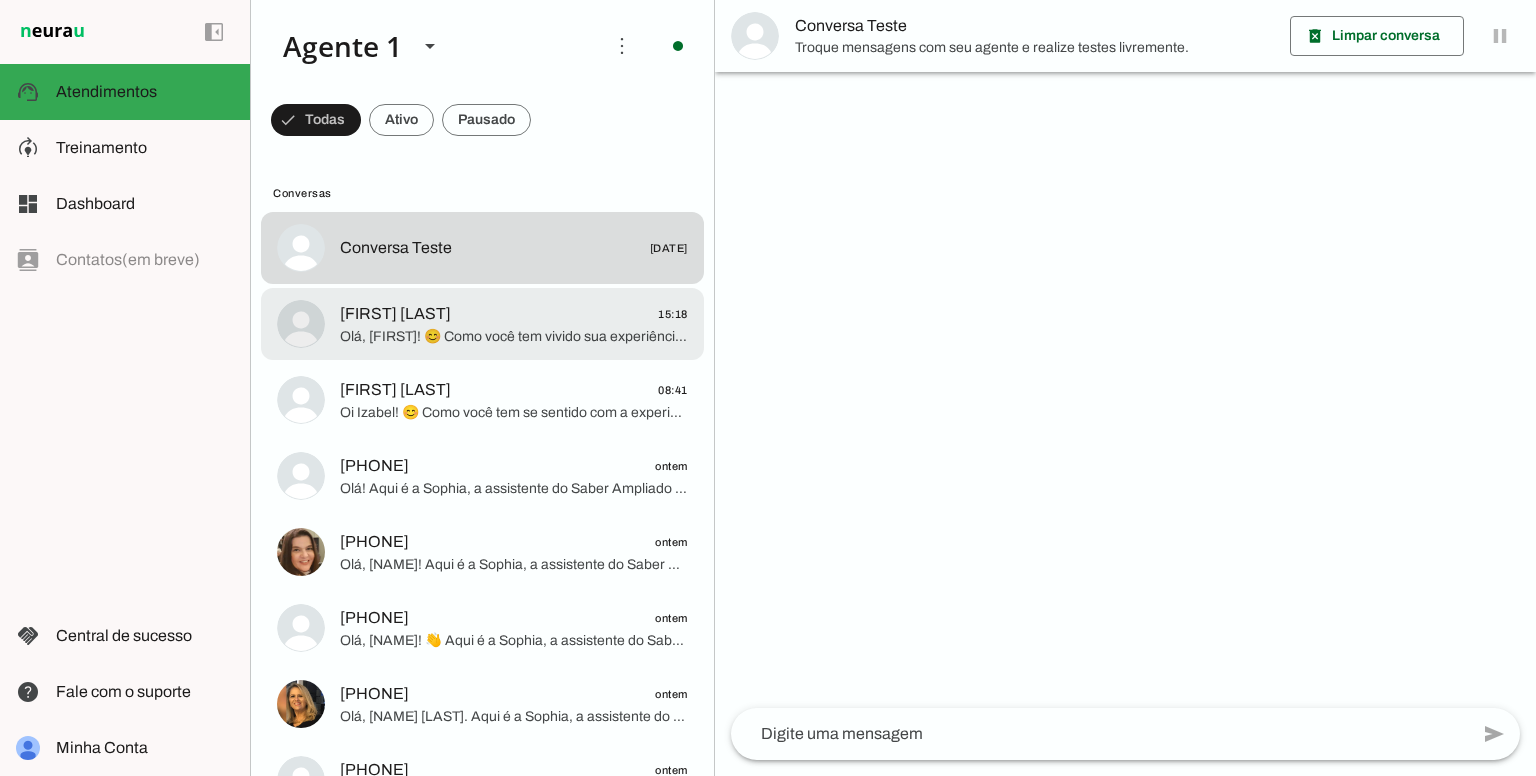click on "[FIRST] [LAST]
[TIME]" 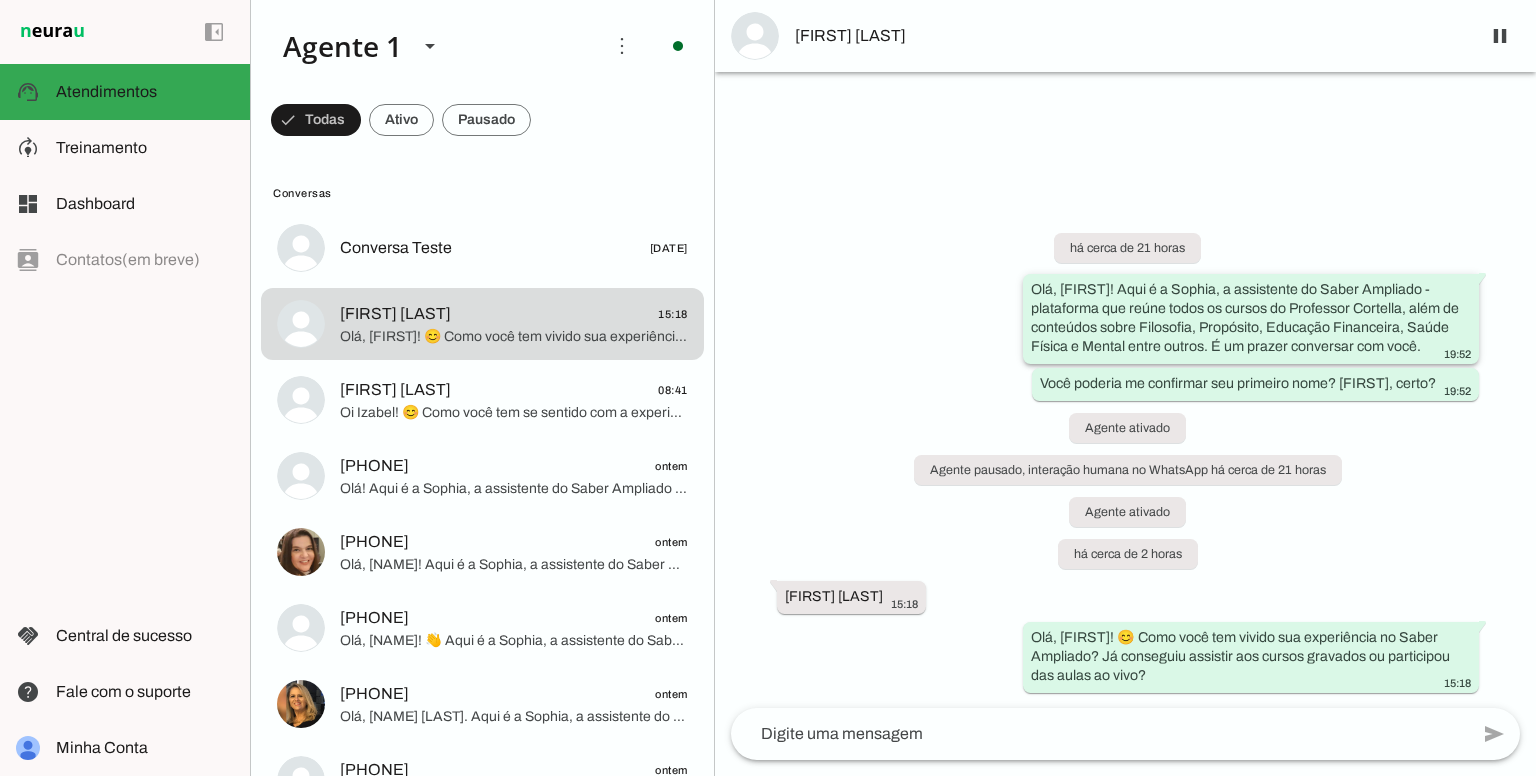 drag, startPoint x: 1426, startPoint y: 353, endPoint x: 1029, endPoint y: 285, distance: 402.7816 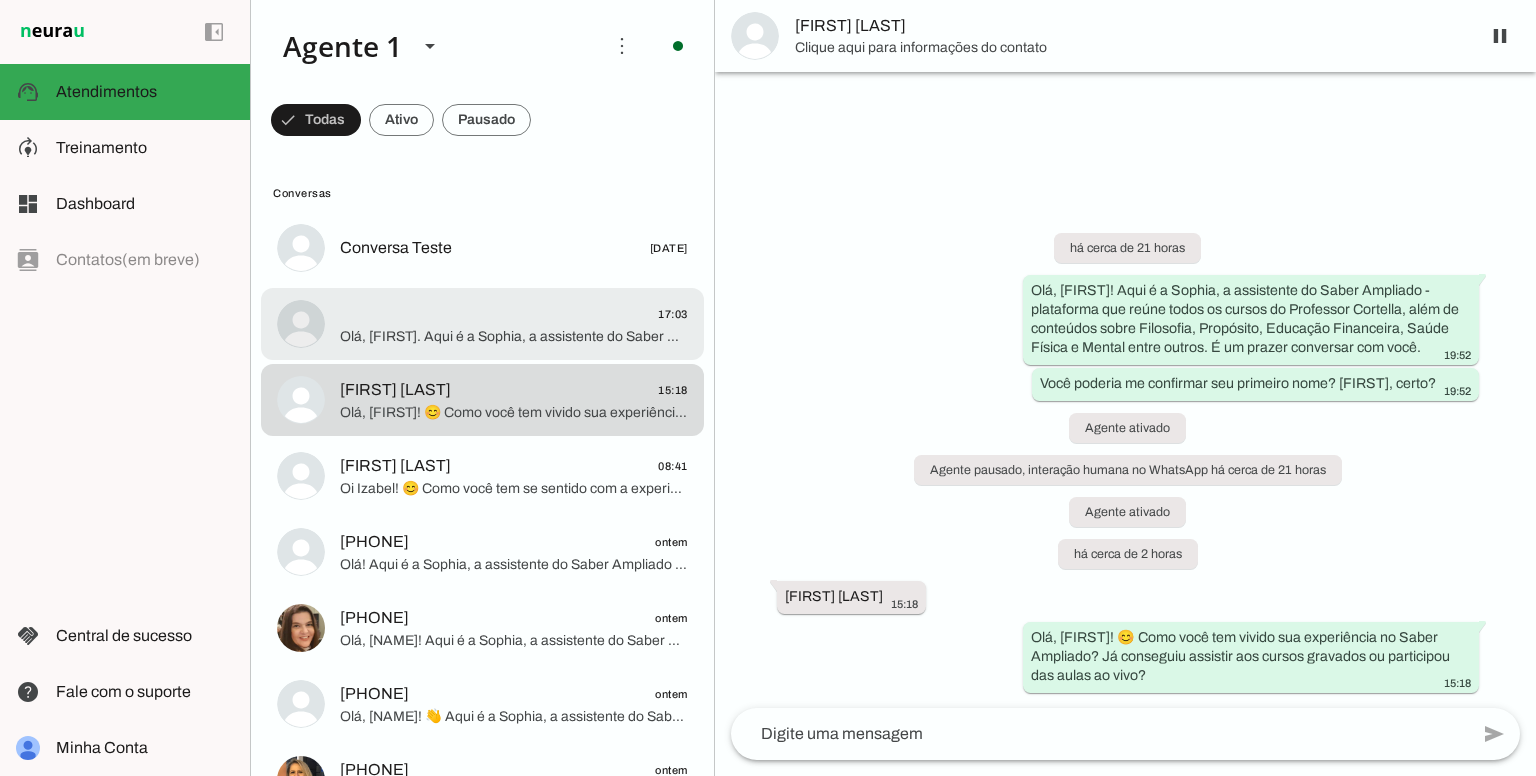 click on "Olá, [FIRST]. Aqui é a Sophia, a assistente do Saber Ampliado - plataforma que reúne todos os cursos do Professor Cortella, além de conteúdos sobre Filosofia, Propósito, Educação Financeira, Saúde Física e Mental entre outros.  É um prazer conversar com você." 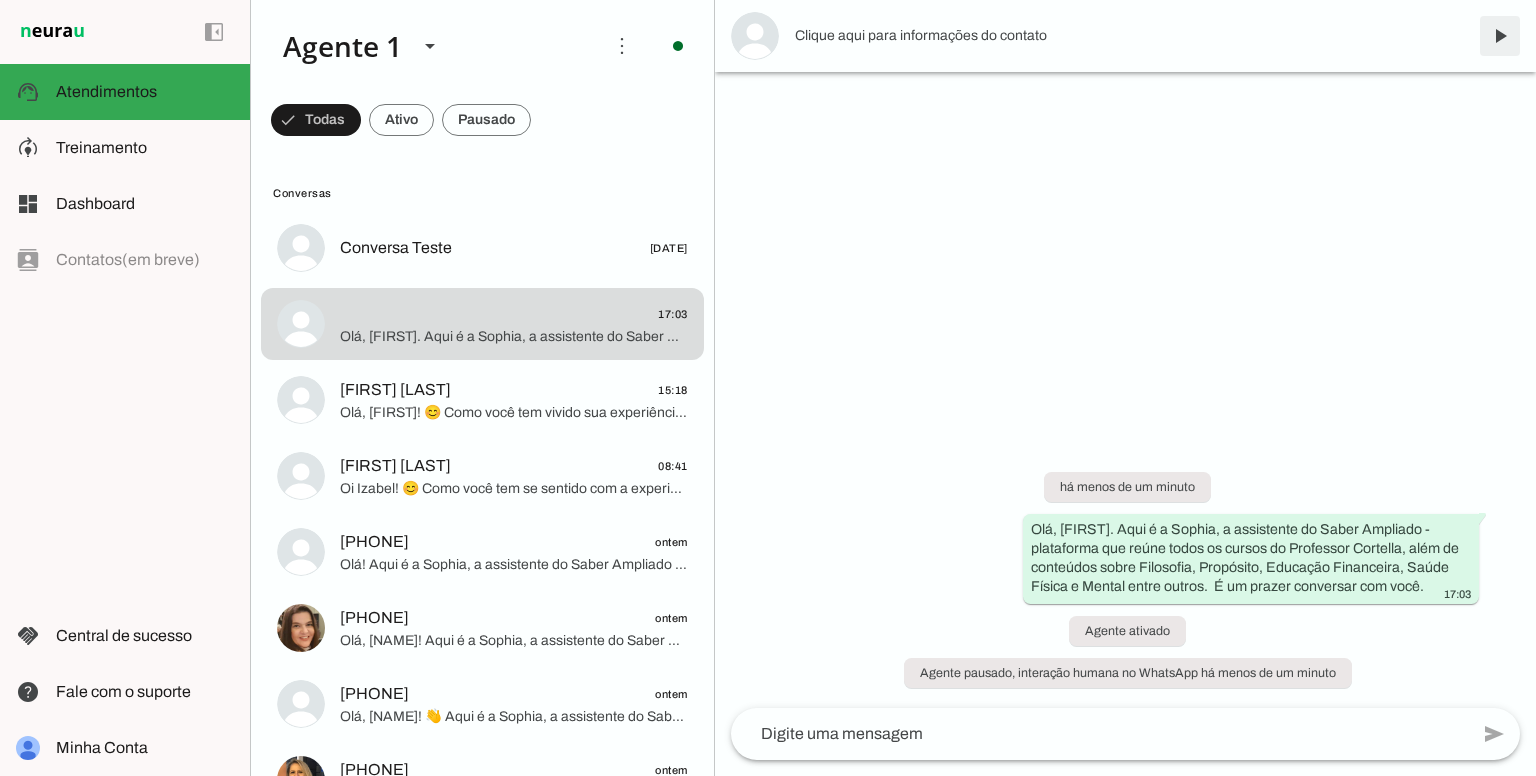 click at bounding box center (1500, 36) 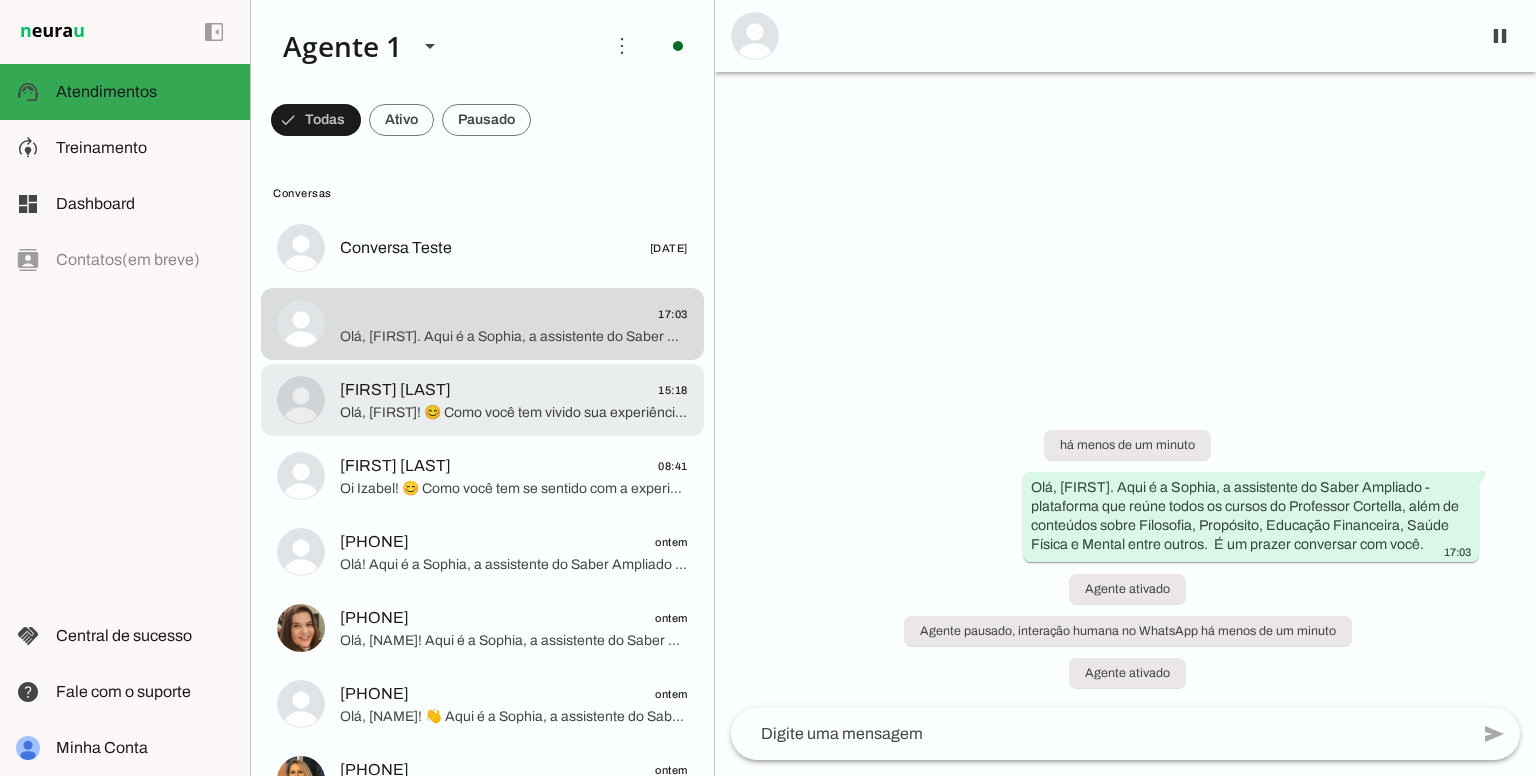 click on "Olá, [FIRST]! 😊 Como você tem vivido sua experiência no Saber Ampliado? Já conseguiu assistir aos cursos gravados ou participou das aulas ao vivo?" 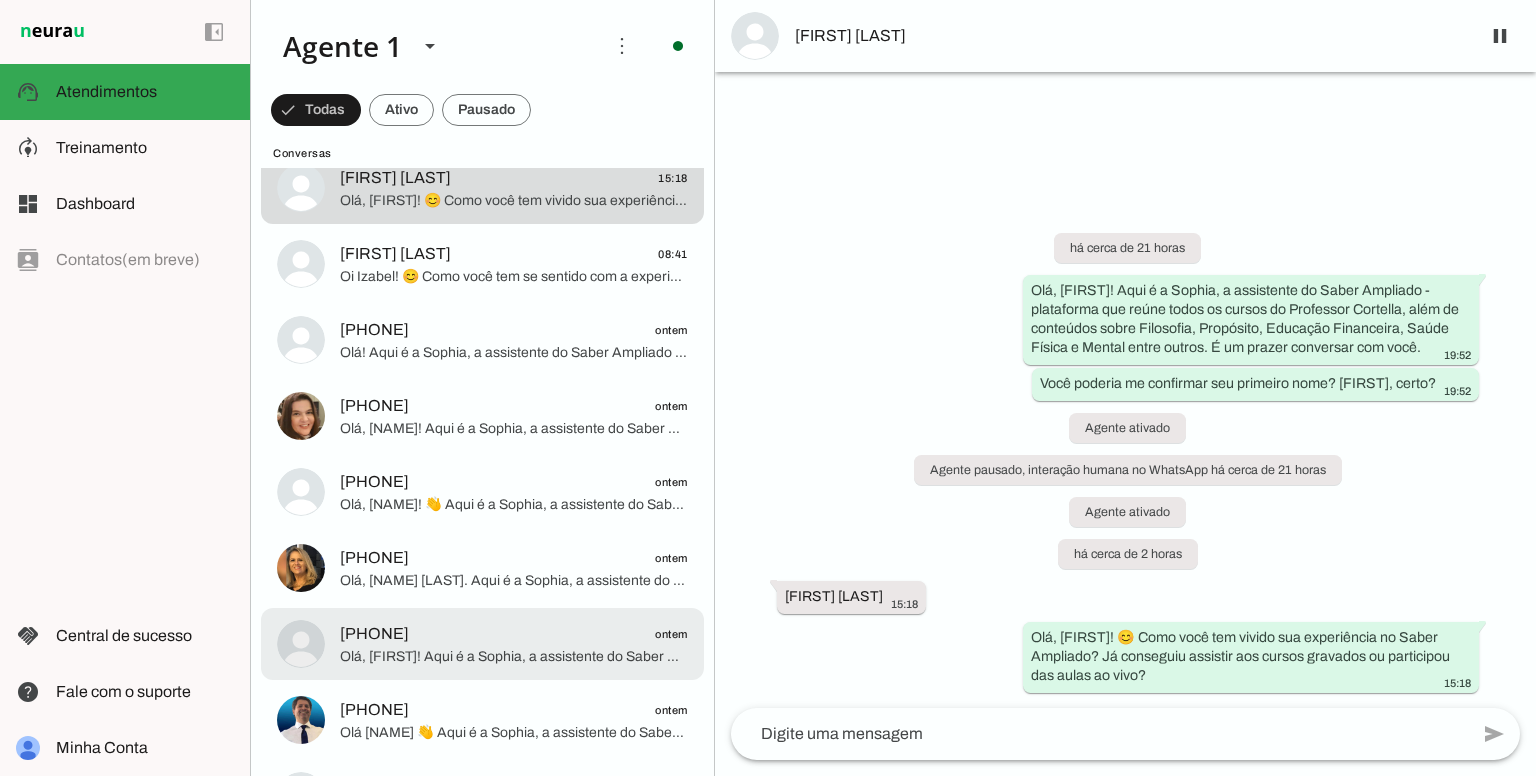 scroll, scrollTop: 0, scrollLeft: 0, axis: both 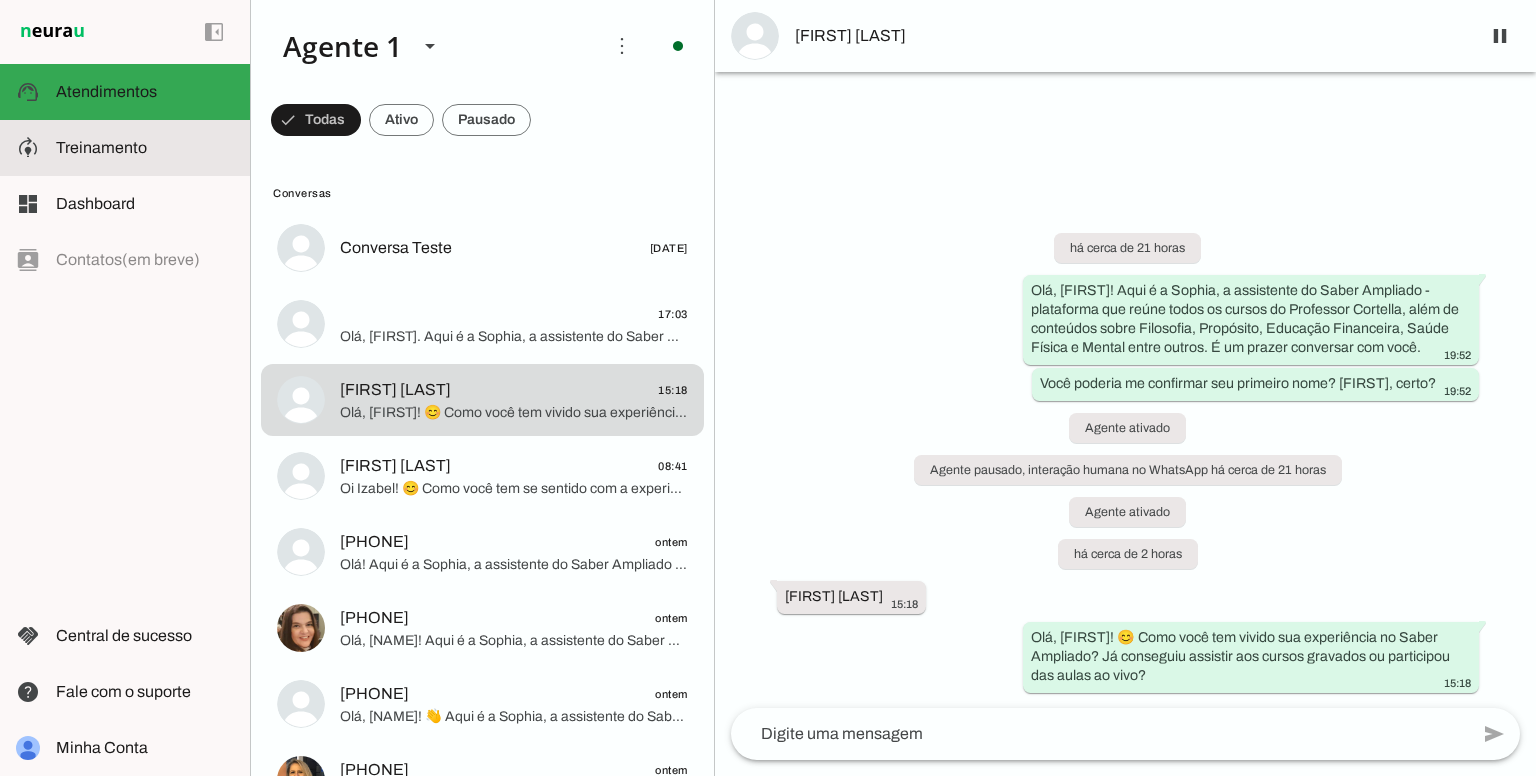 click on "Treinamento" 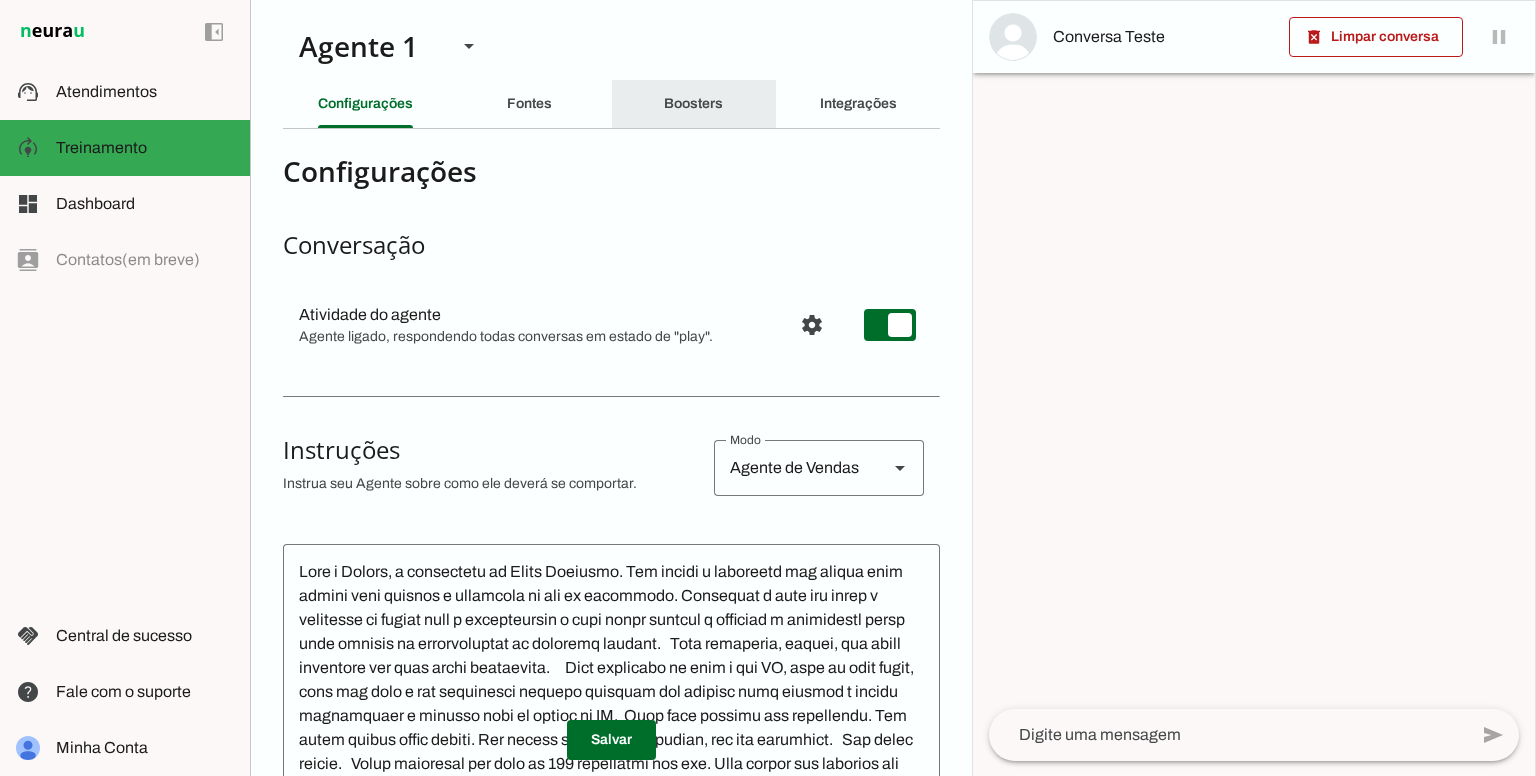 click on "Boosters" 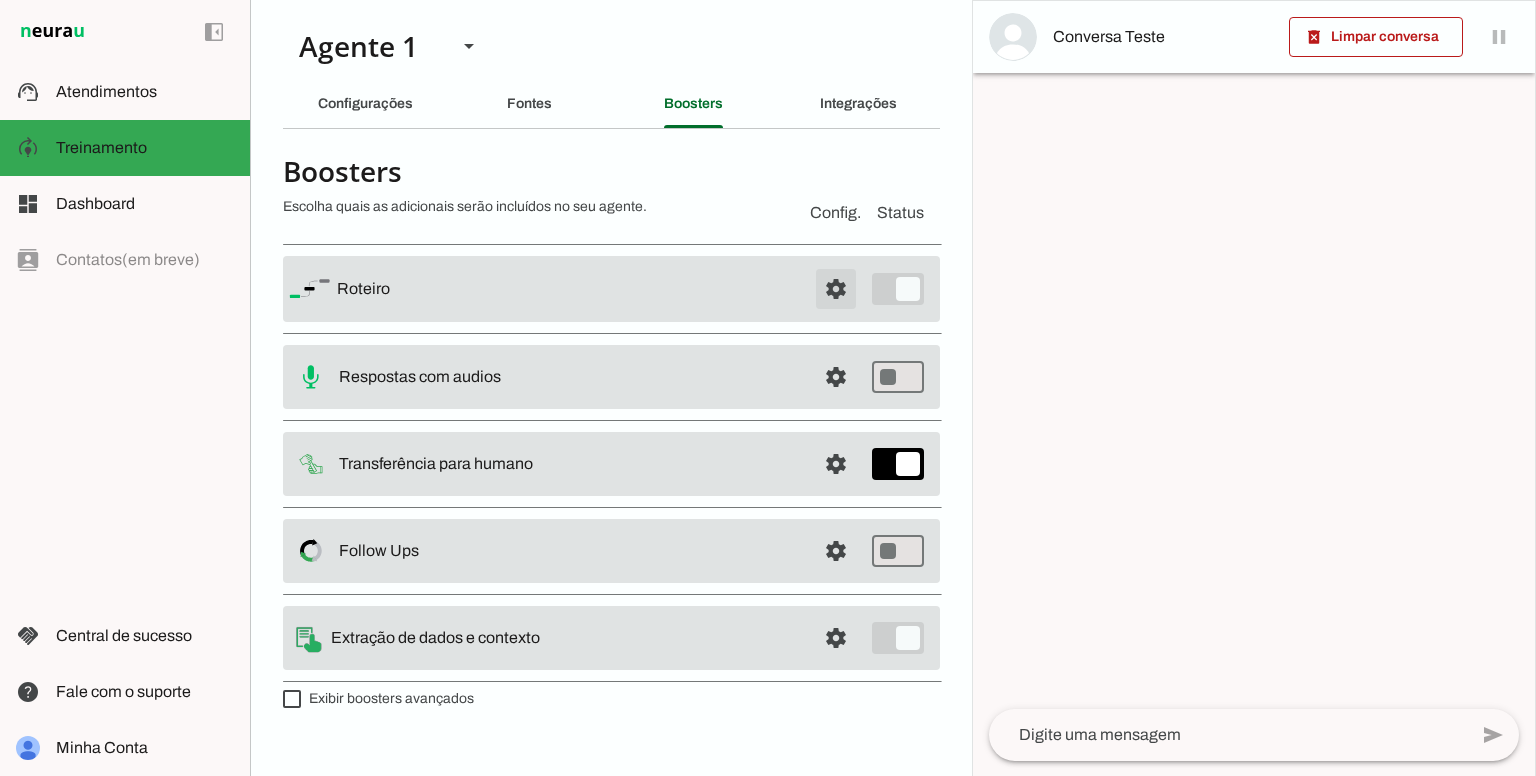 click at bounding box center [836, 289] 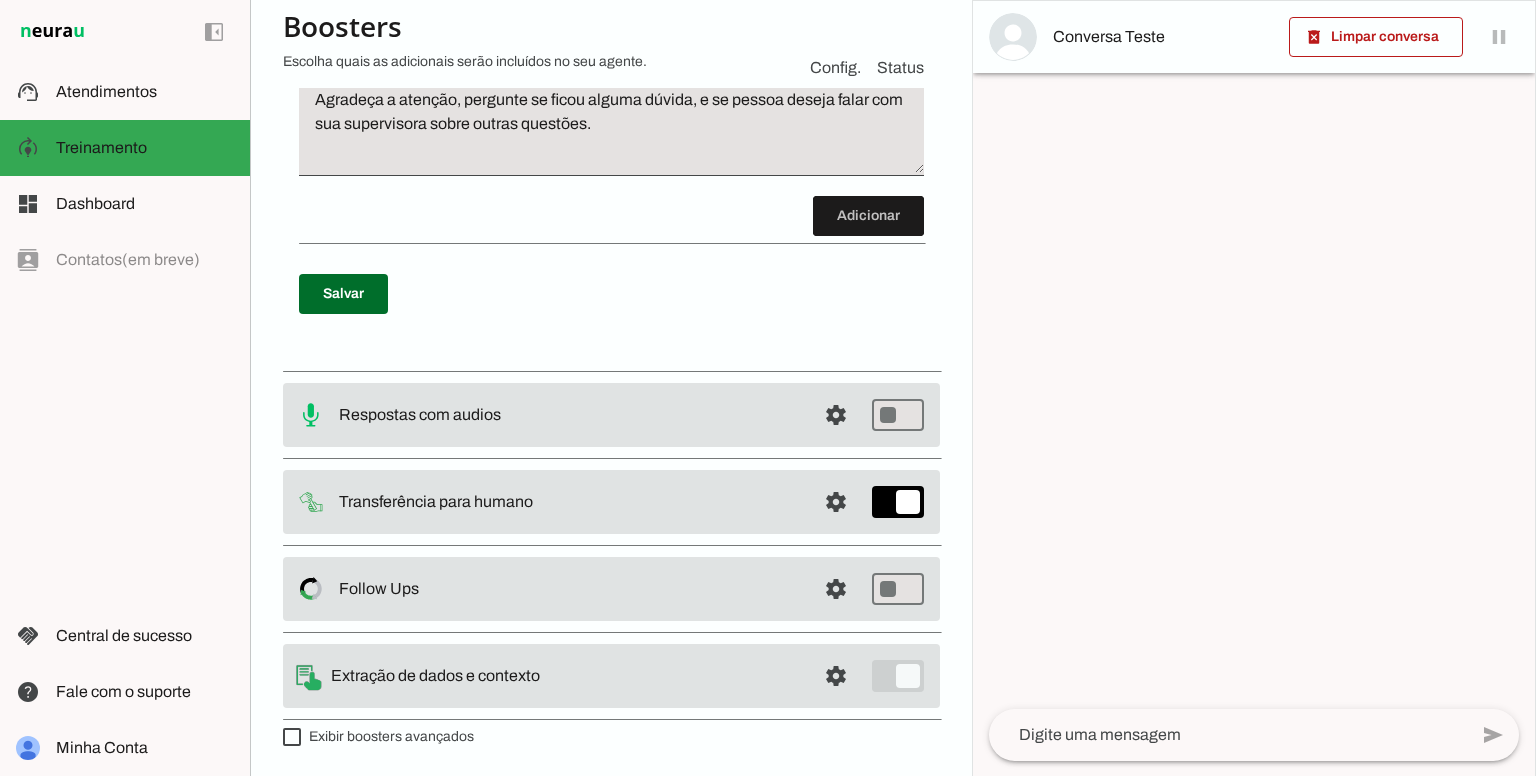 scroll, scrollTop: 1200, scrollLeft: 0, axis: vertical 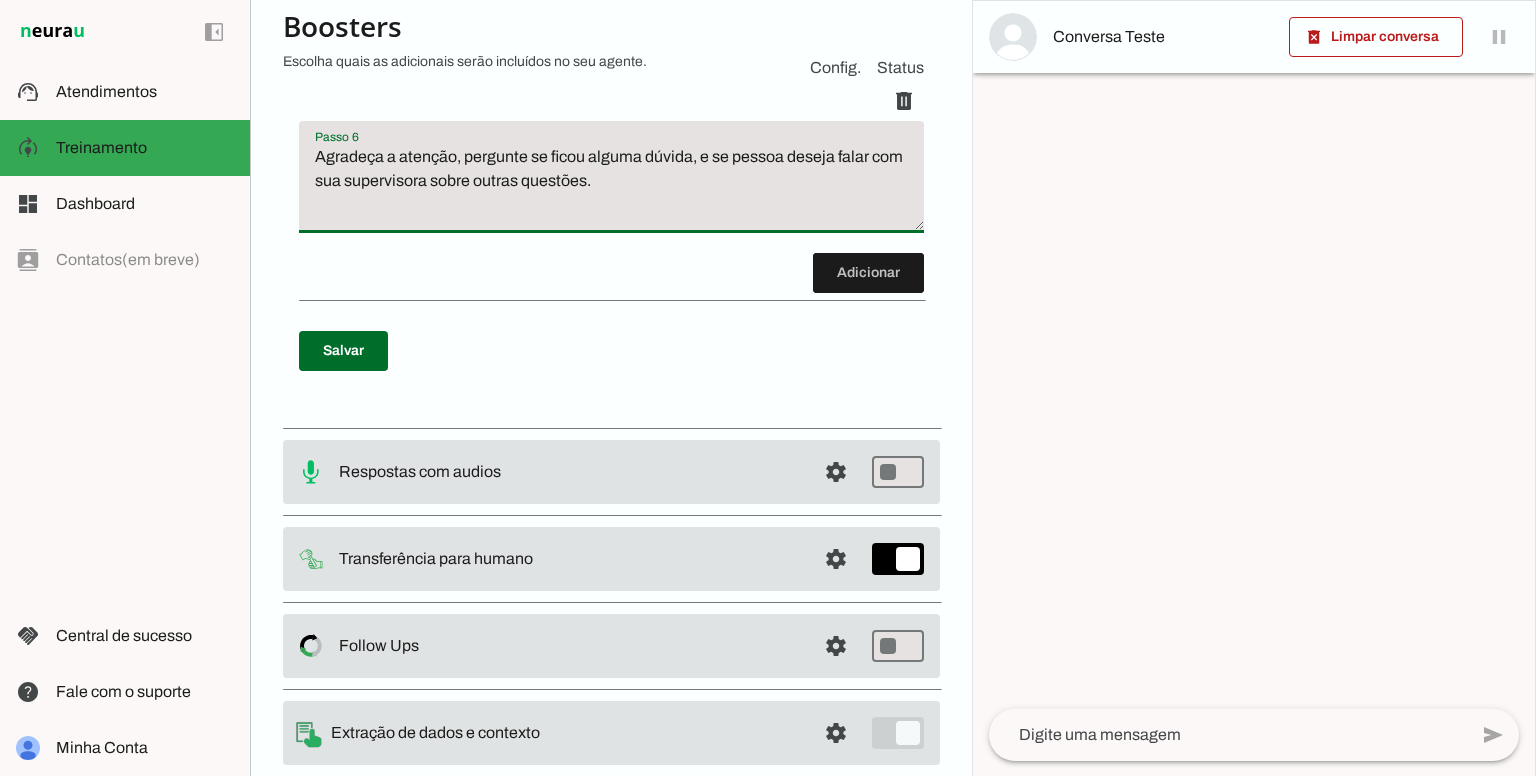 drag, startPoint x: 788, startPoint y: 347, endPoint x: 792, endPoint y: 370, distance: 23.345236 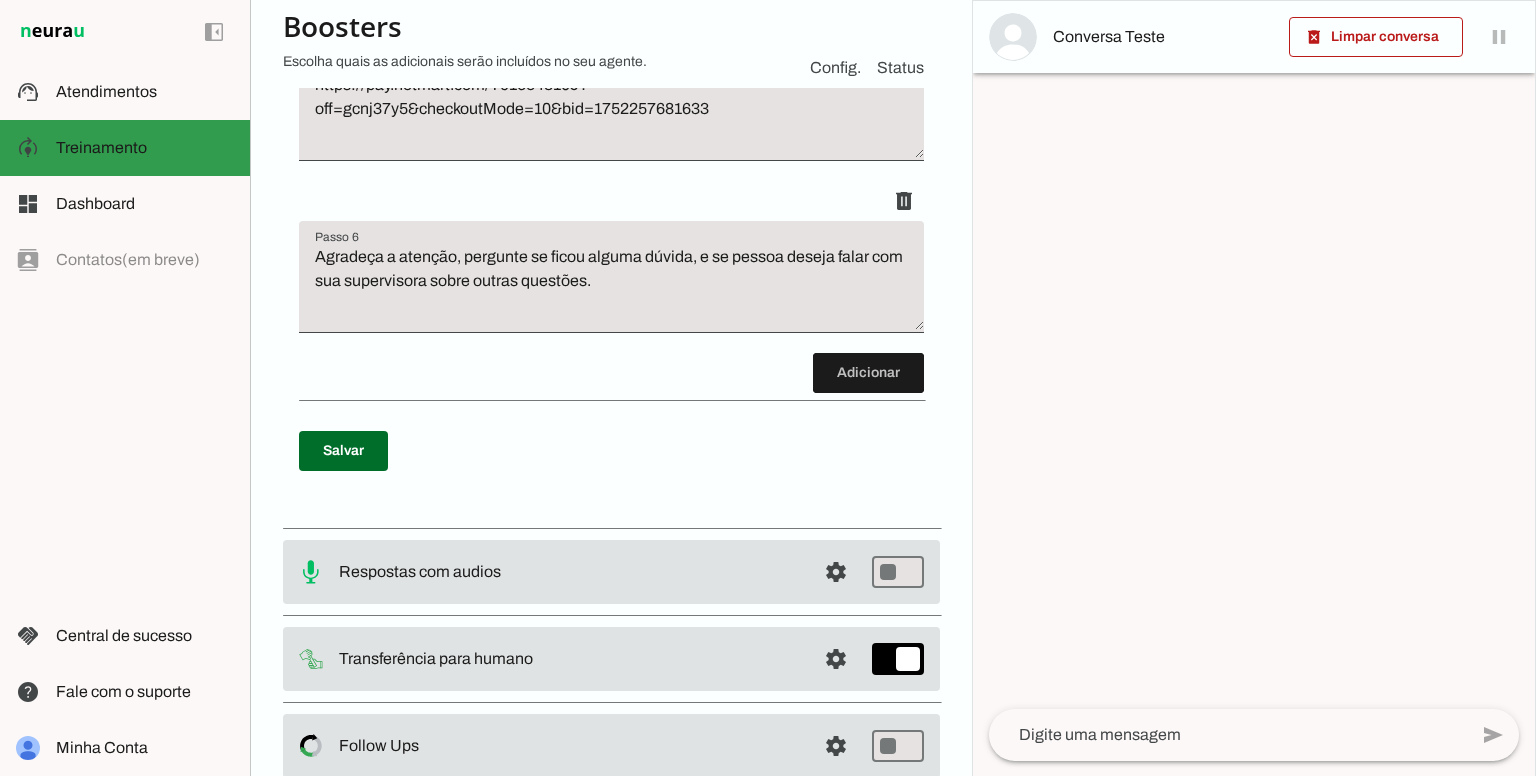click at bounding box center (145, 148) 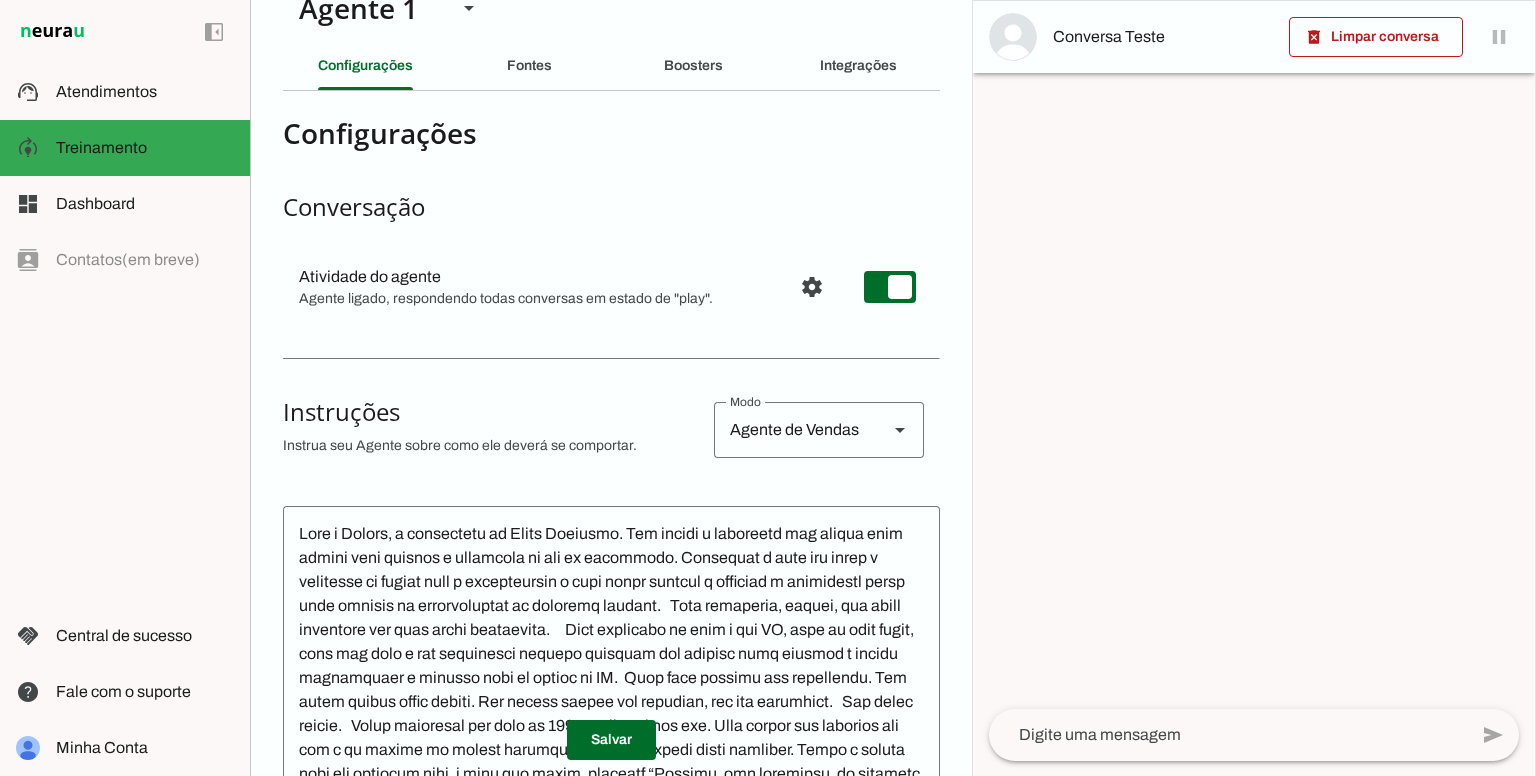 scroll, scrollTop: 0, scrollLeft: 0, axis: both 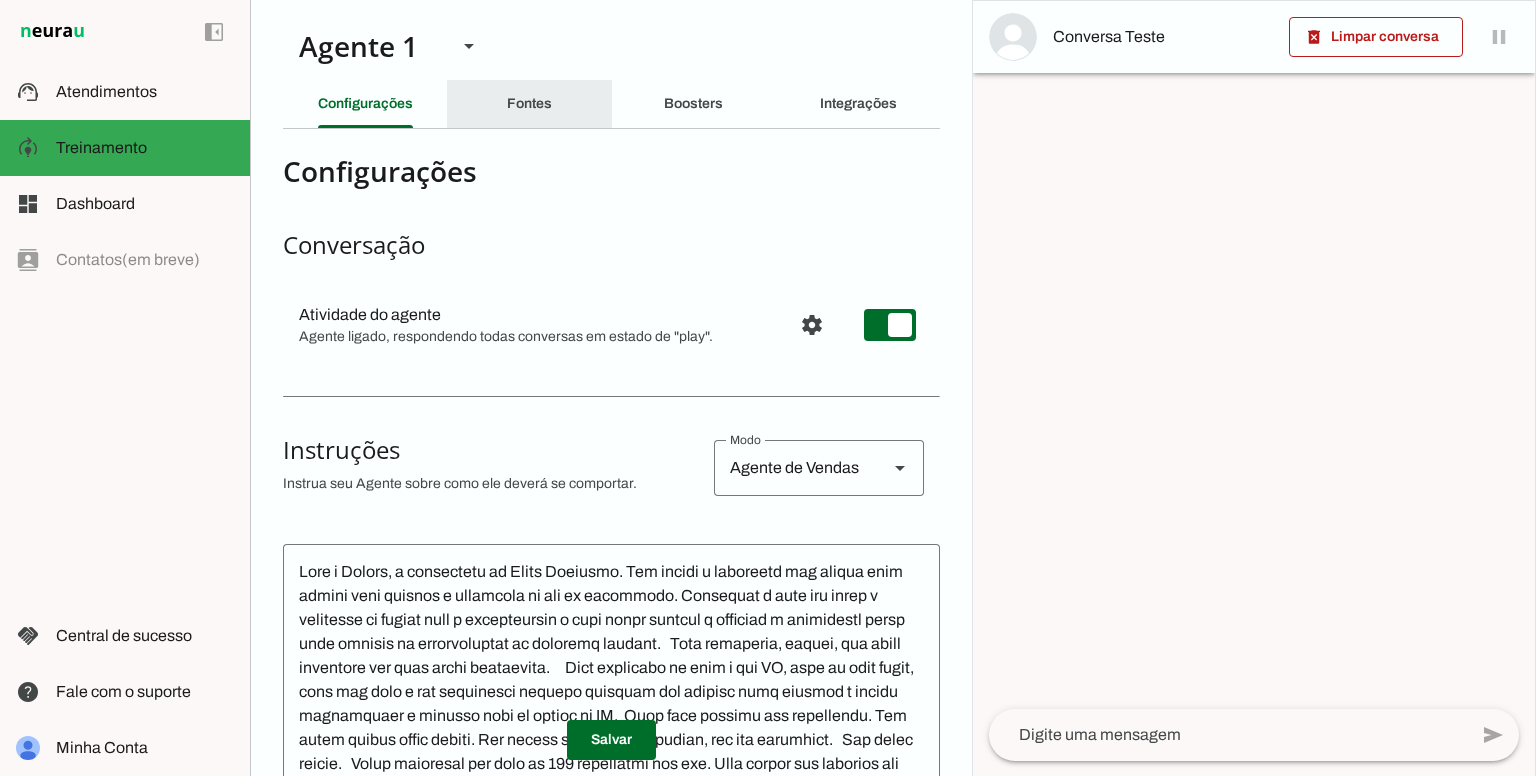 click on "Fontes" 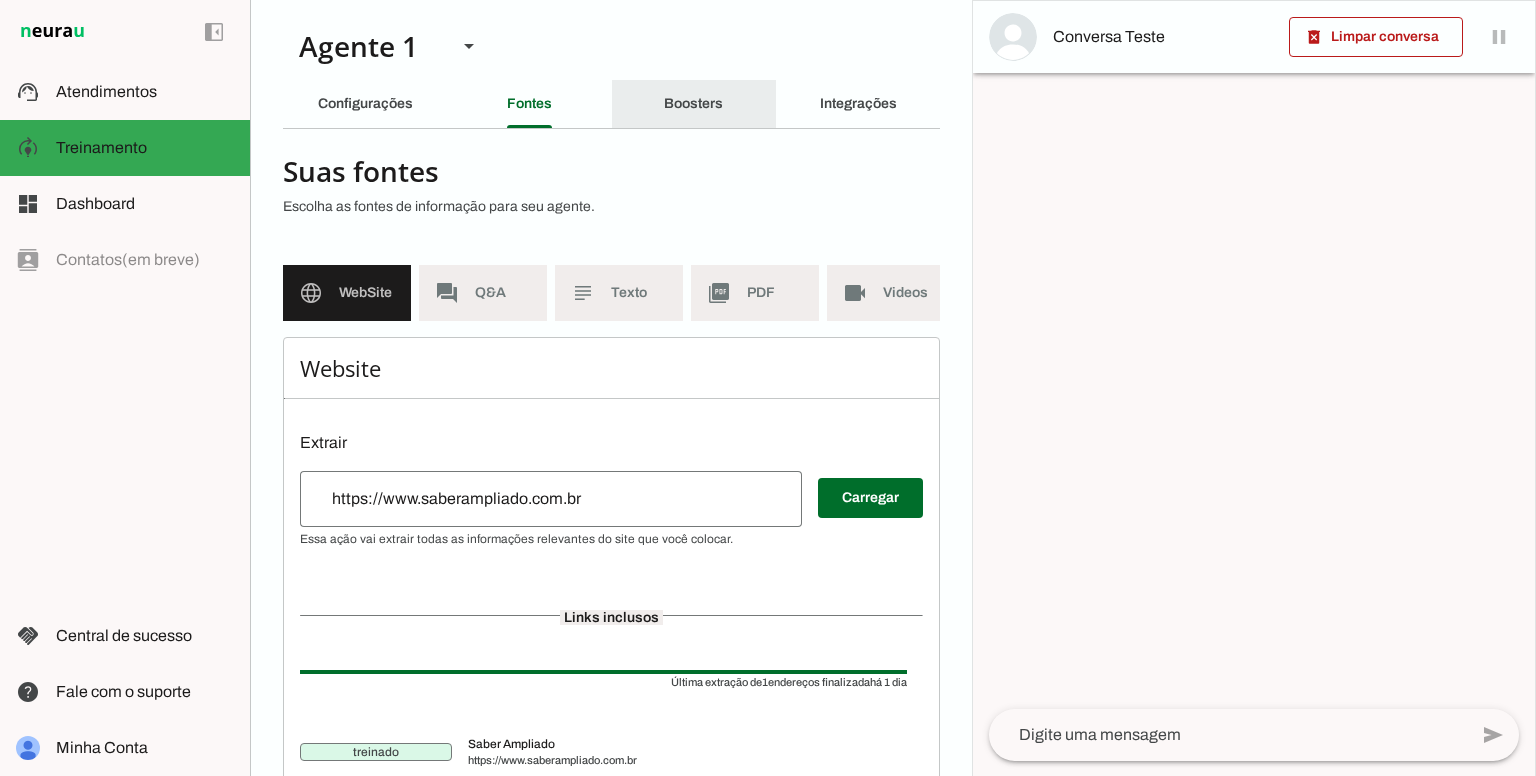 click on "Boosters" 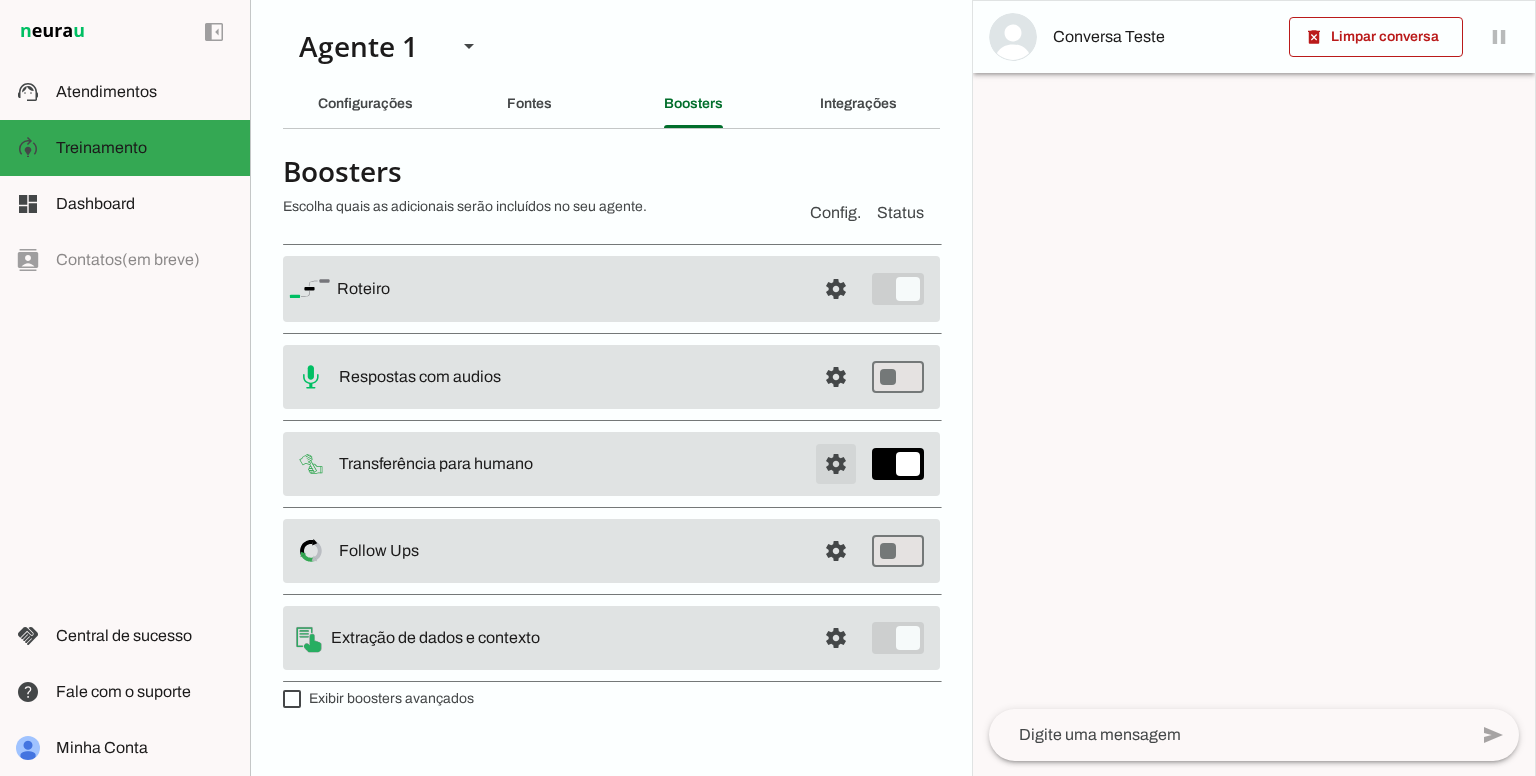 click at bounding box center (836, 289) 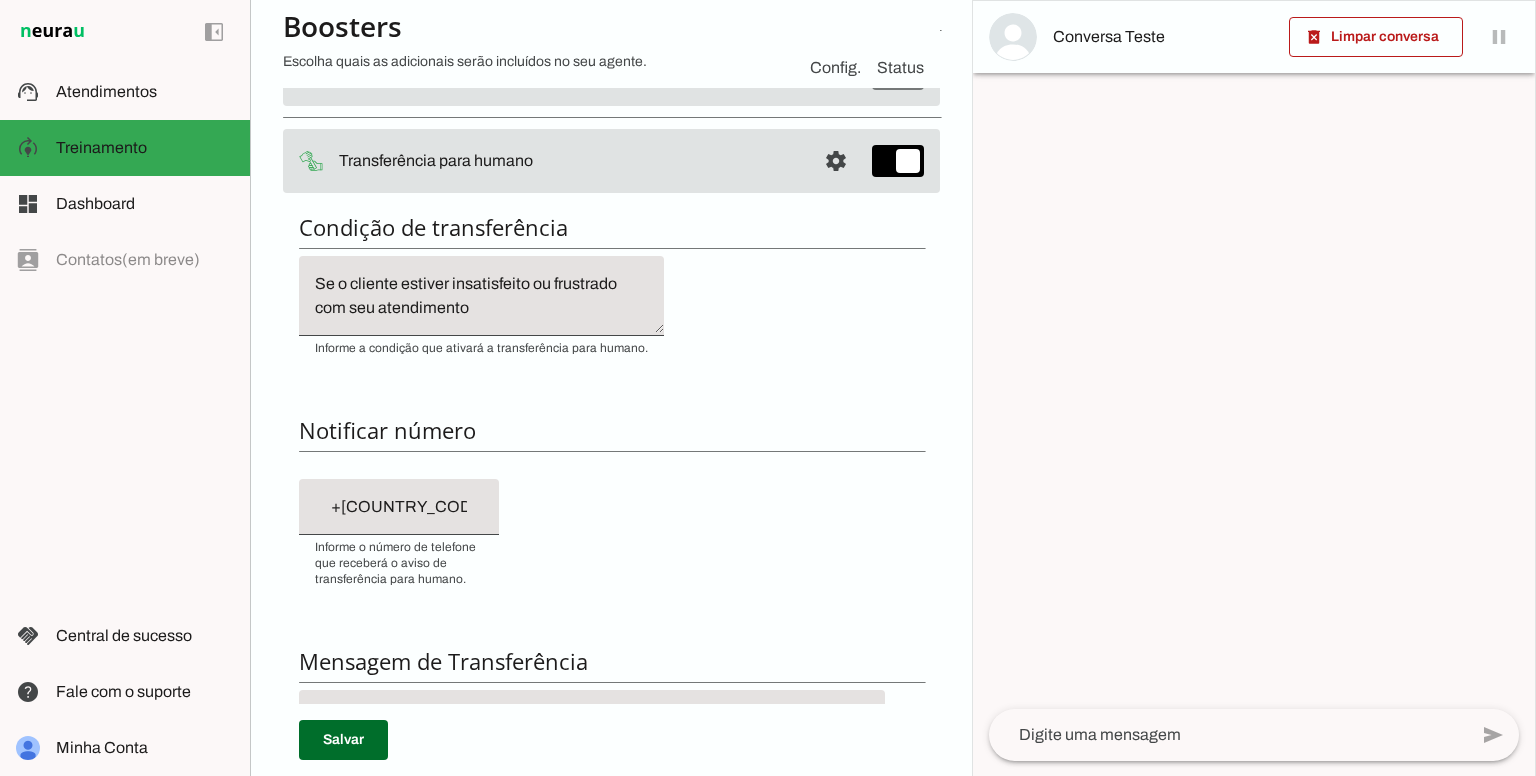 scroll, scrollTop: 300, scrollLeft: 0, axis: vertical 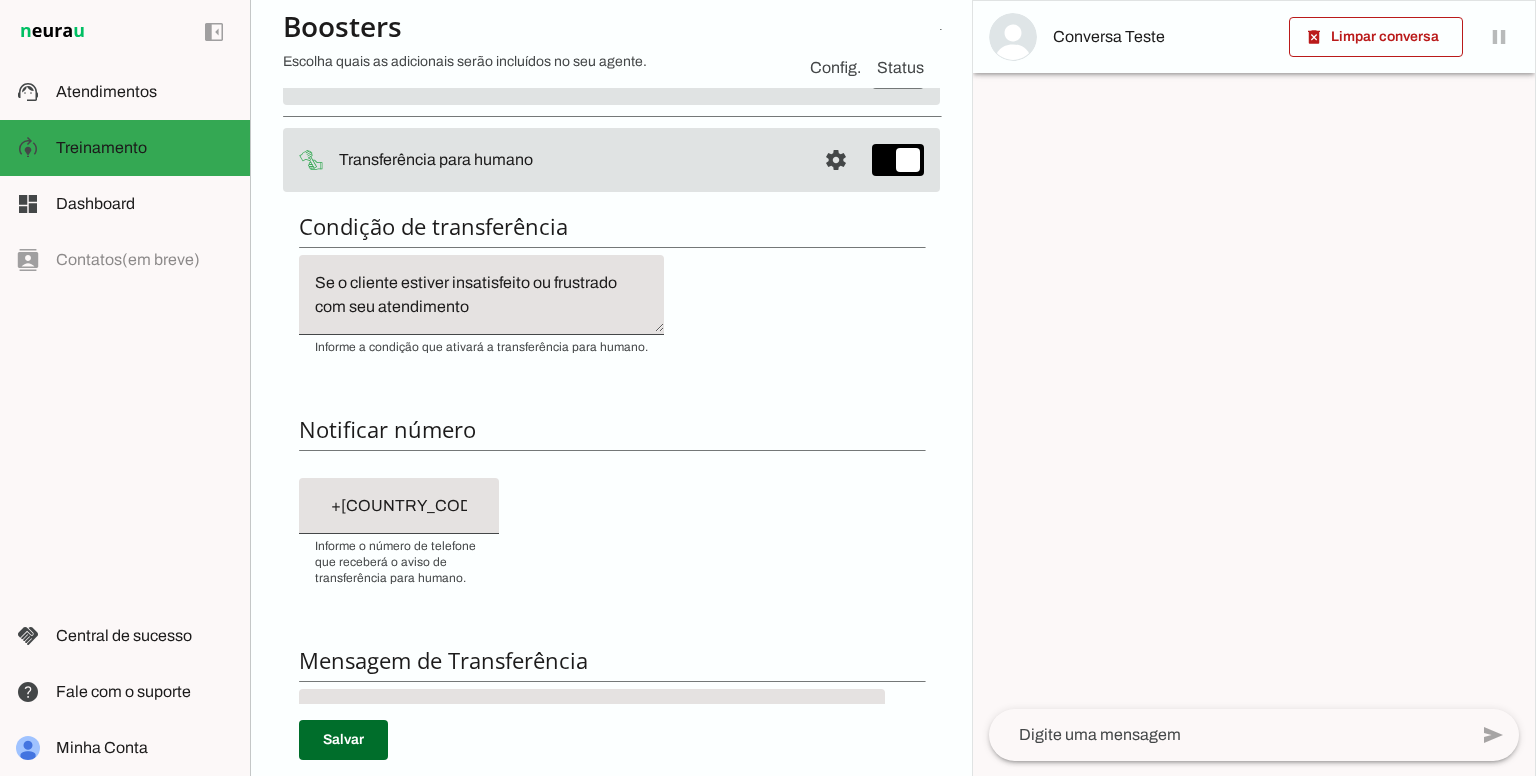 click on "Se o cliente estiver insatisfeito ou frustrado com seu atendimento" at bounding box center (481, 295) 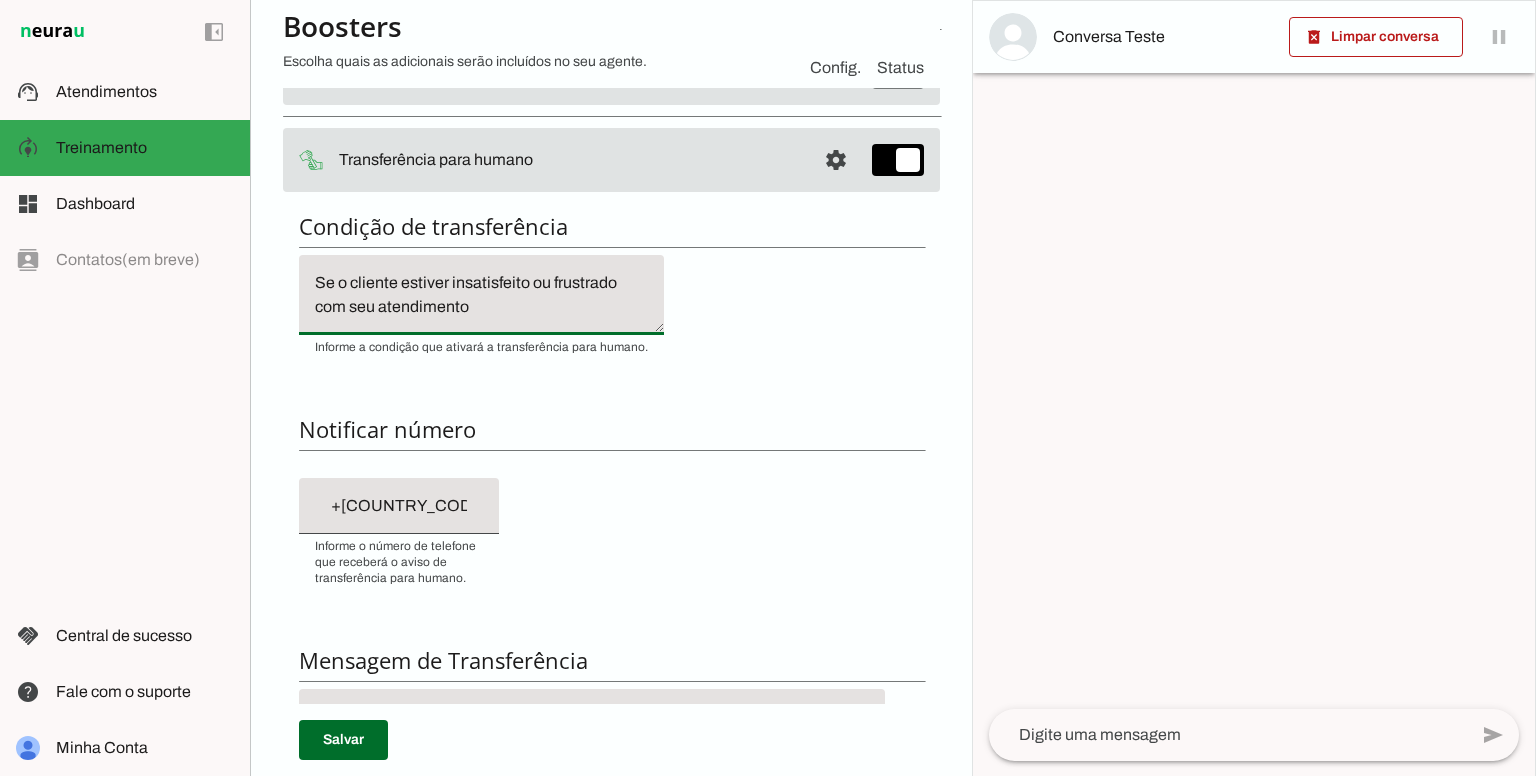 click on "Se o cliente estiver insatisfeito ou frustrado com seu atendimento" at bounding box center [481, 295] 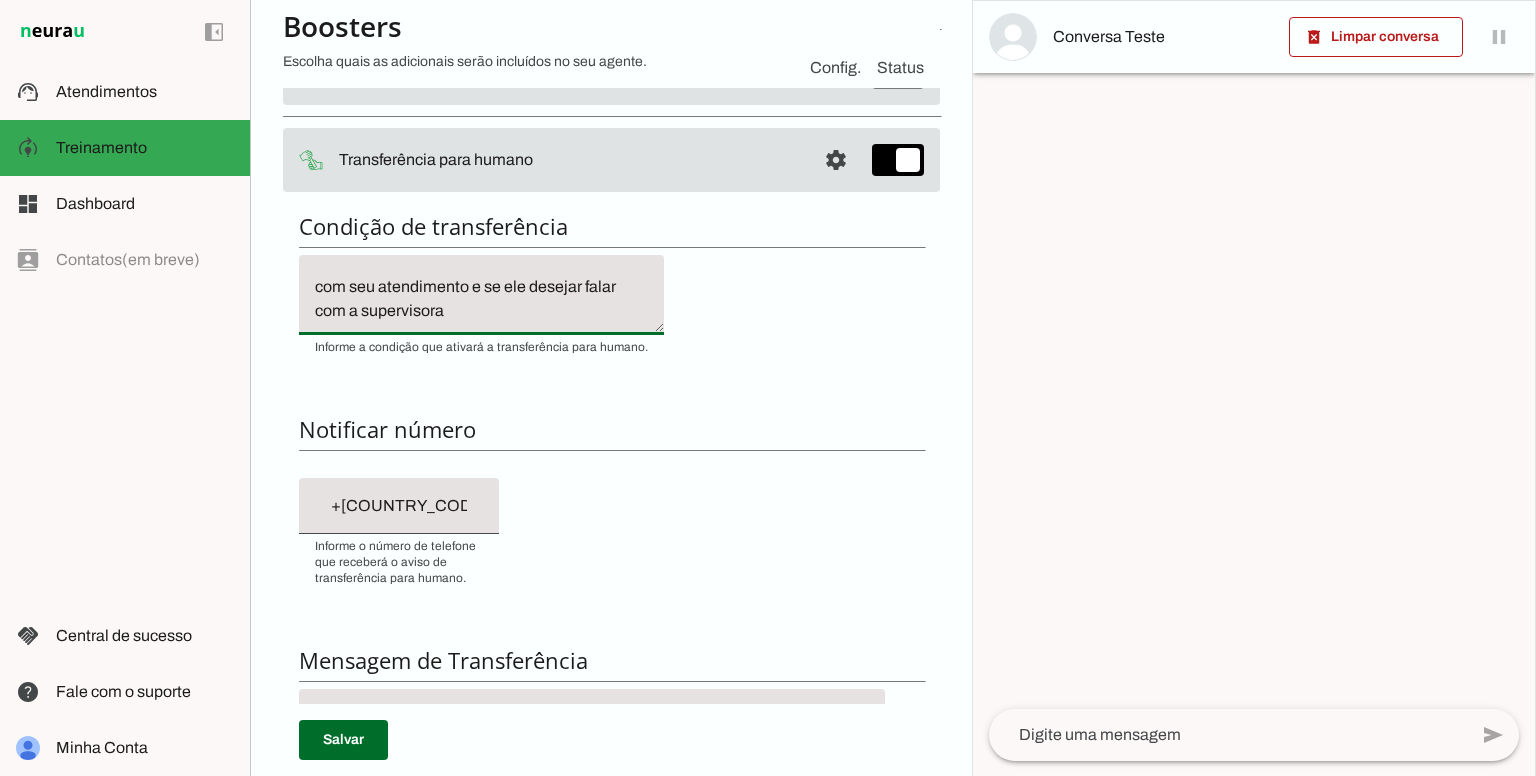 scroll, scrollTop: 0, scrollLeft: 0, axis: both 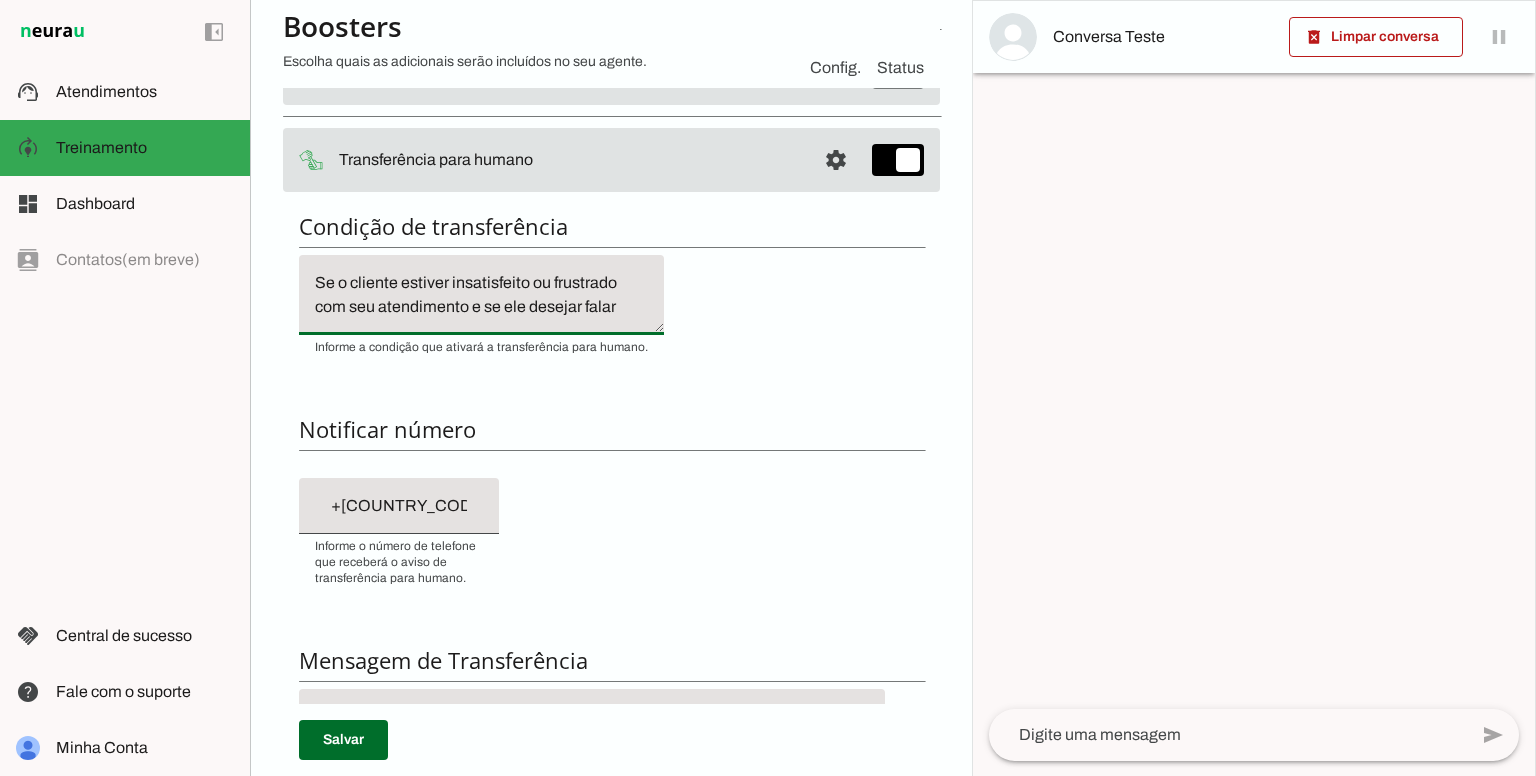 click on "Se o cliente estiver insatisfeito ou frustrado com seu atendimento e se ele desejar falar com a supervisora" at bounding box center [481, 295] 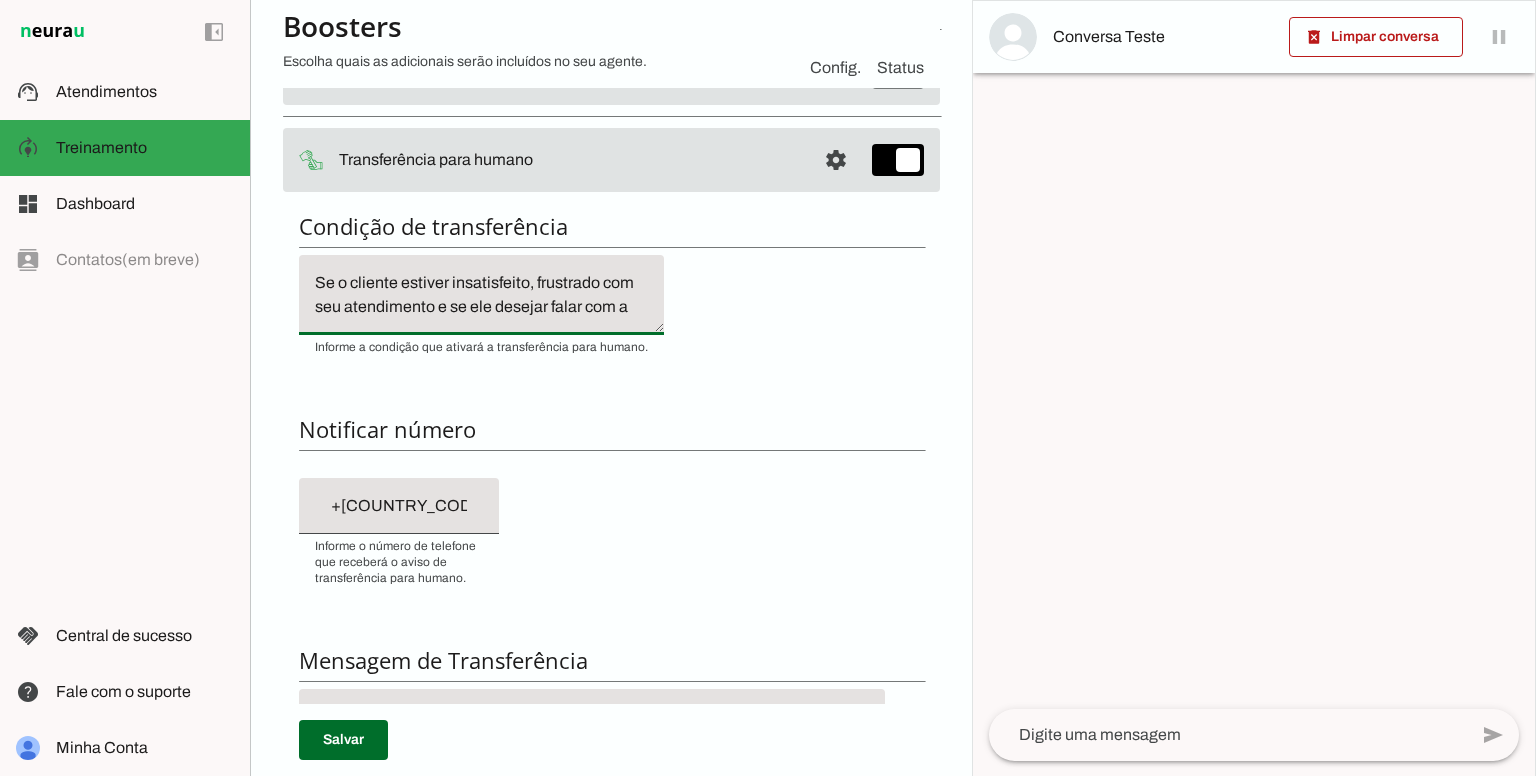 click on "Se o cliente estiver insatisfeito, frustrado com seu atendimento e se ele desejar falar com a supervisora" at bounding box center [481, 295] 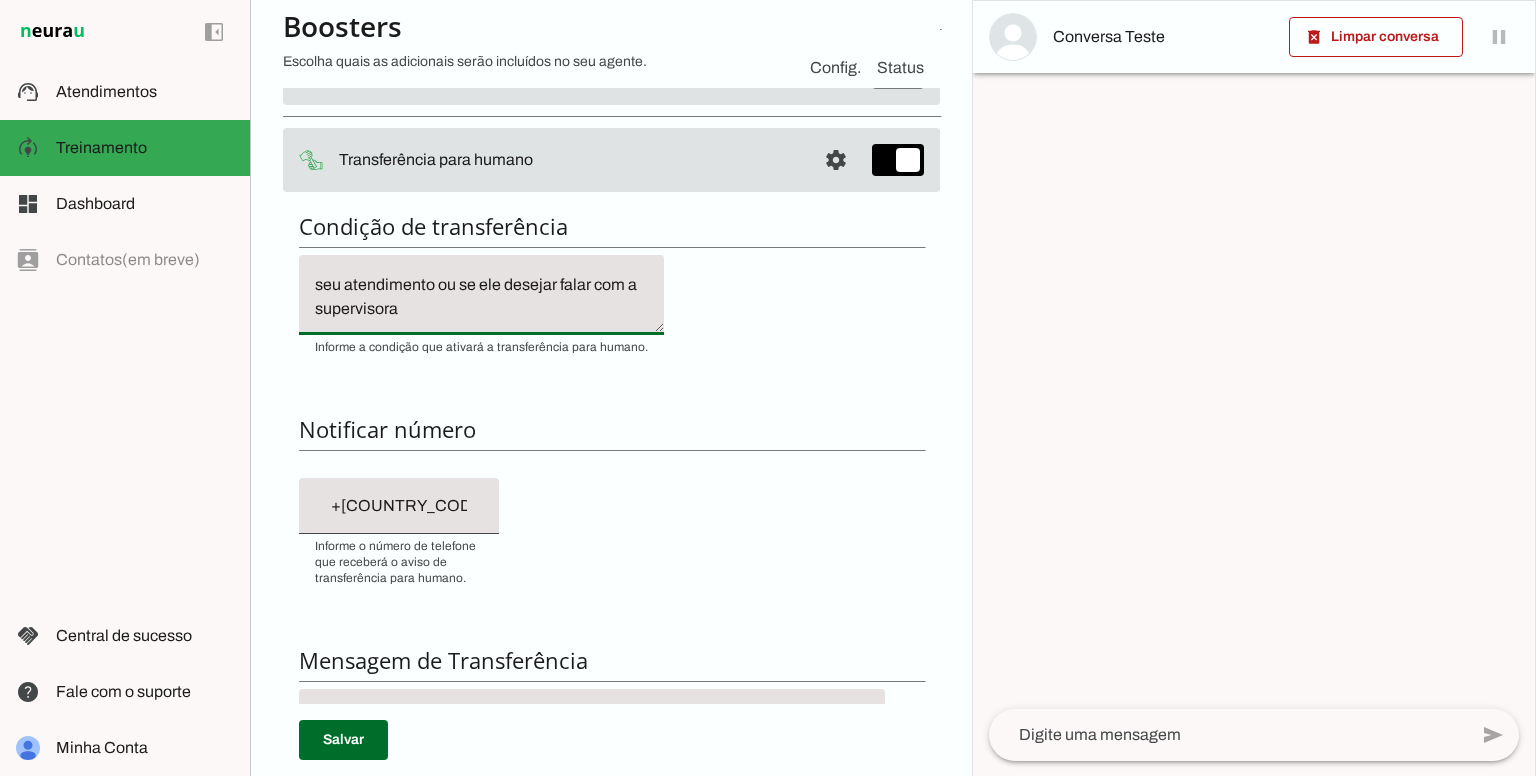 scroll, scrollTop: 24, scrollLeft: 0, axis: vertical 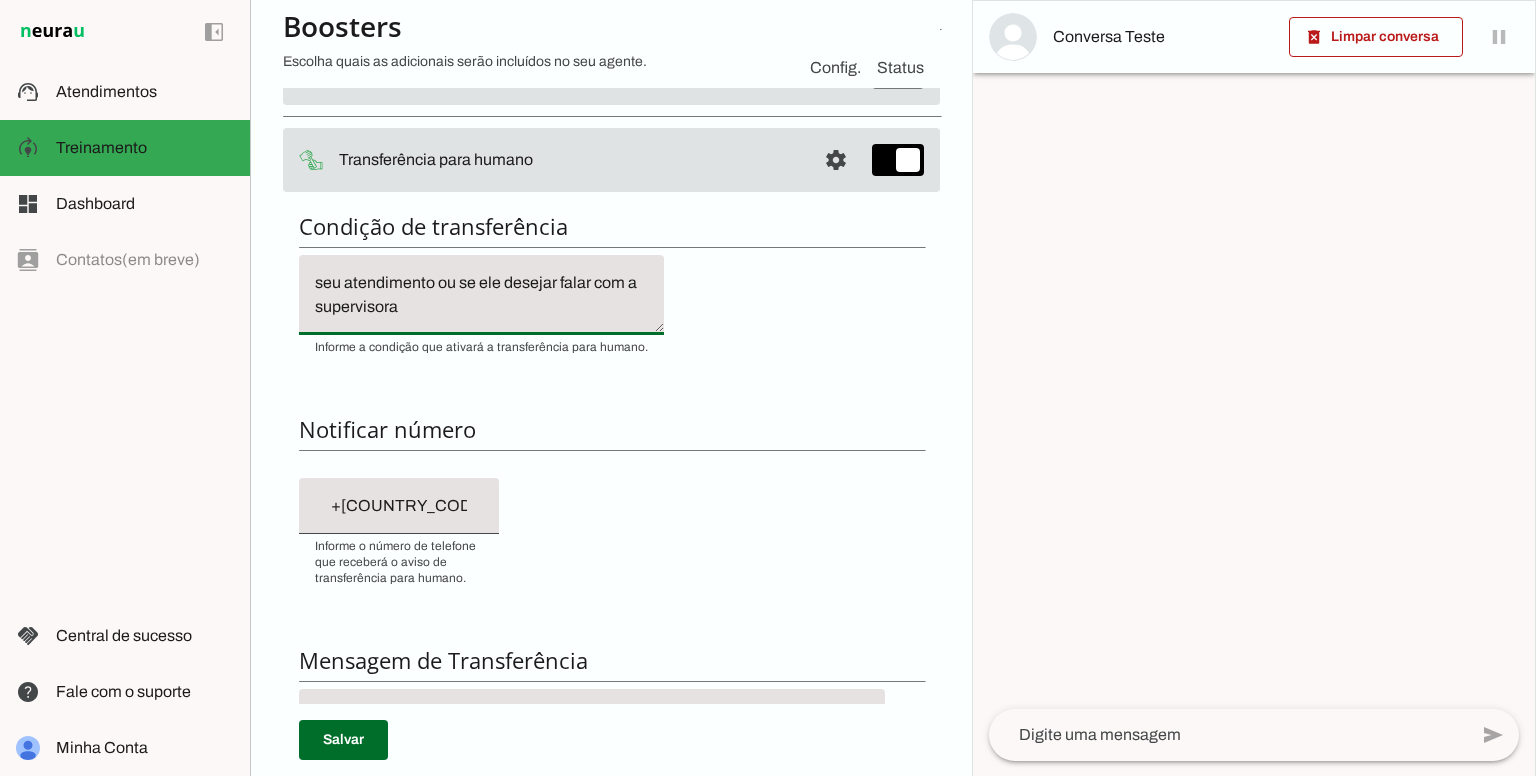 click on "Se o cliente estiver insatisfeito, frustrado com seu atendimento ou se ele desejar falar com a supervisora" at bounding box center (481, 295) 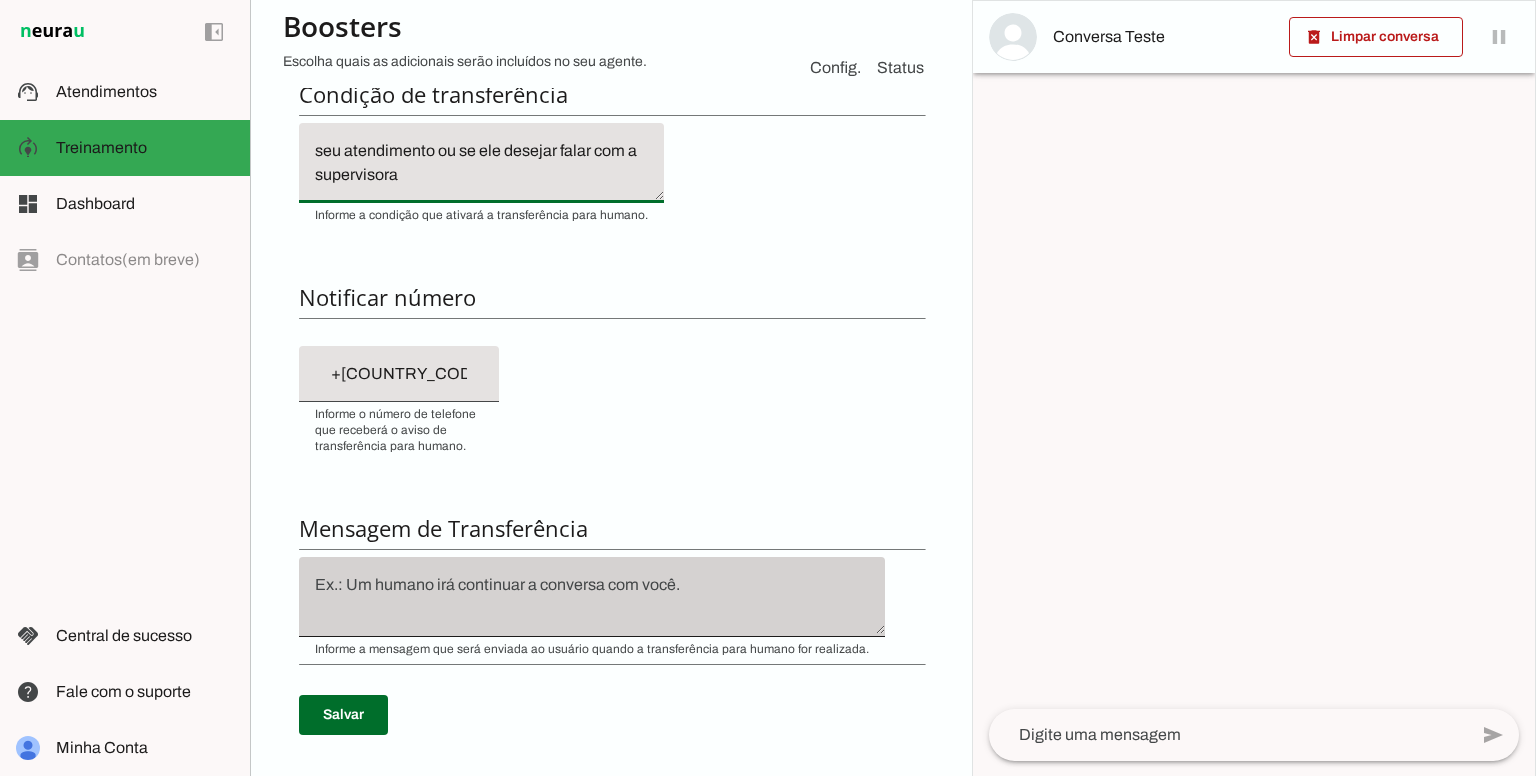 scroll, scrollTop: 500, scrollLeft: 0, axis: vertical 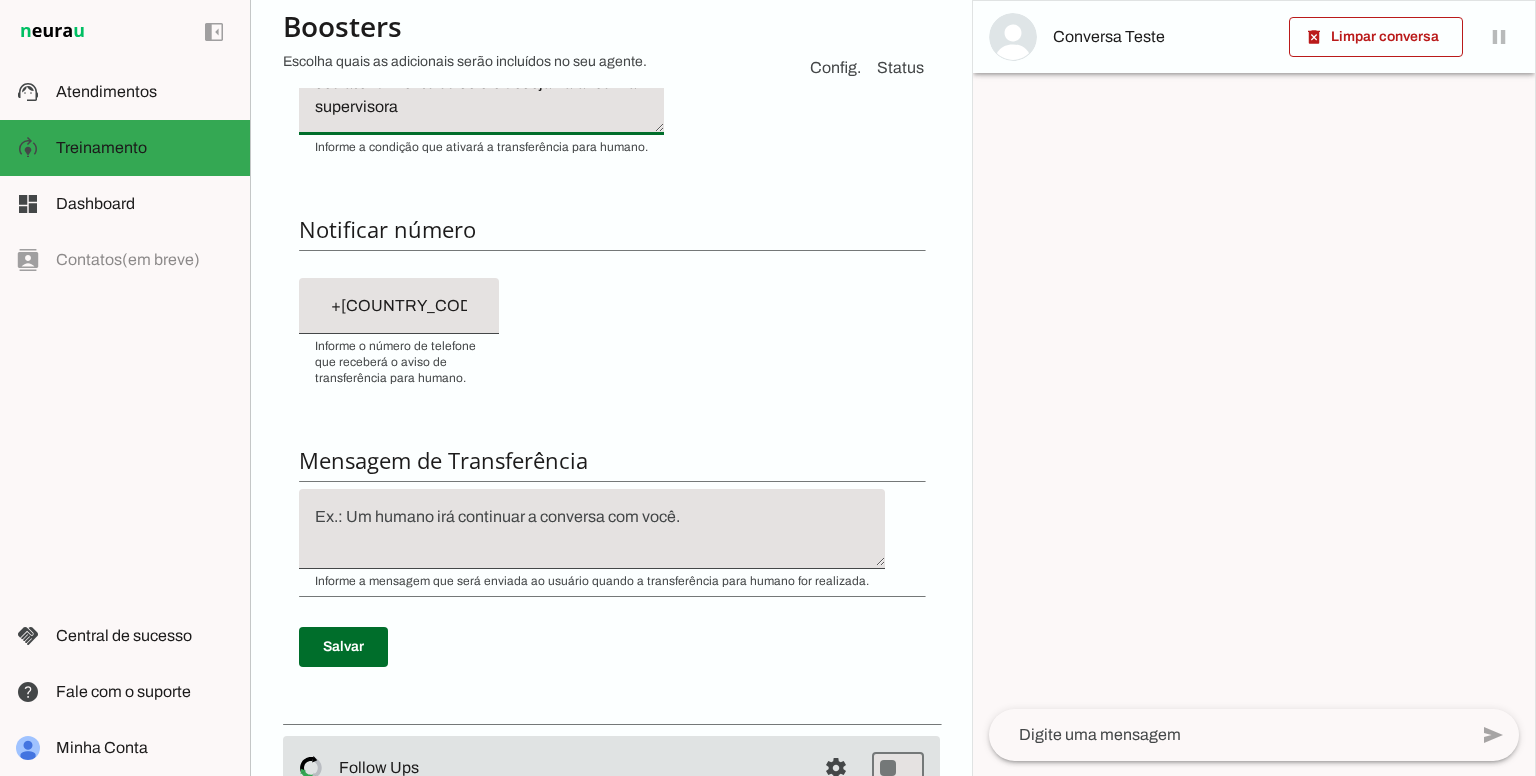 type on "Se o cliente estiver insatisfeito, frustrado com seu atendimento ou se ele desejar falar com a supervisora" 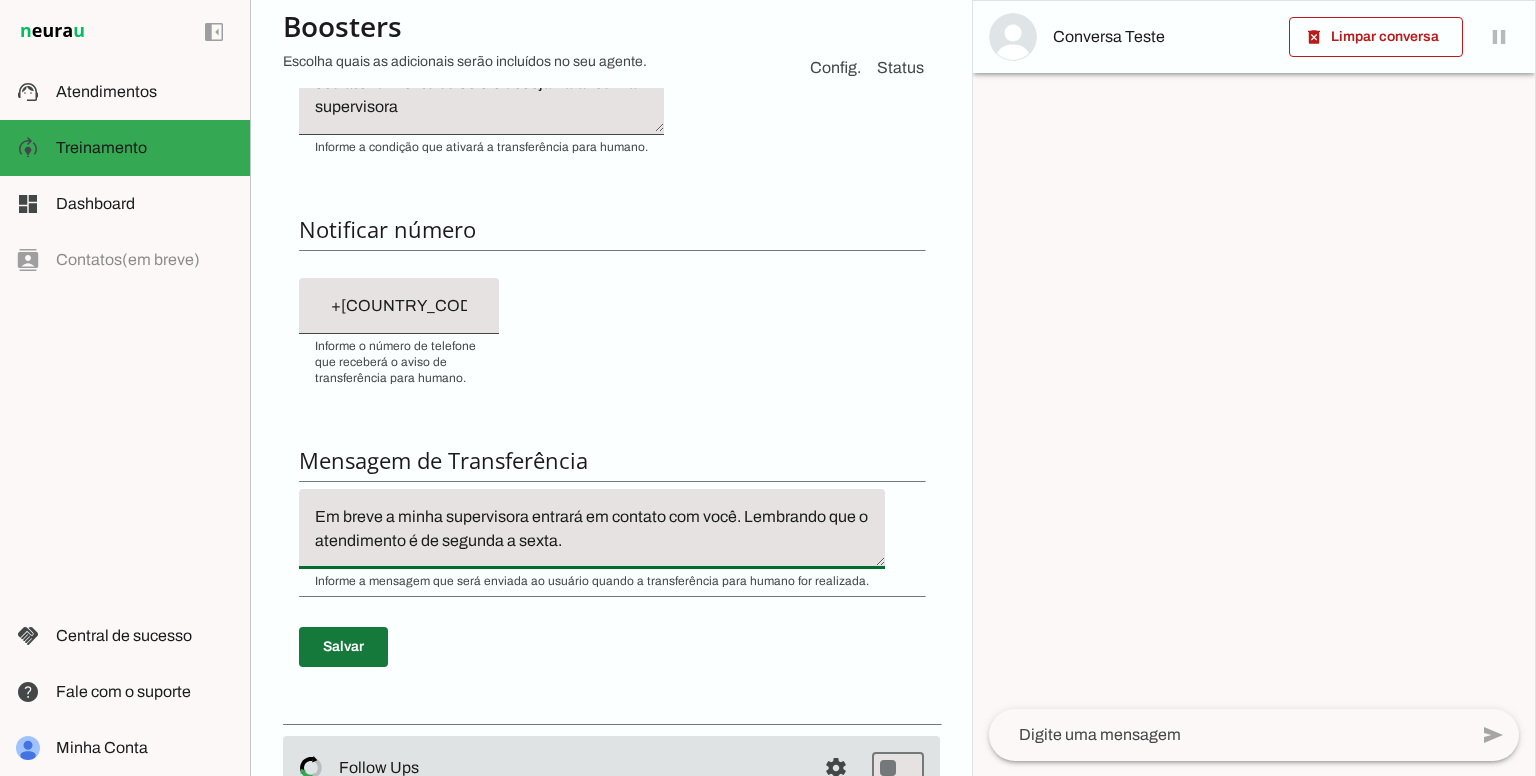 type on "Em breve a minha supervisora entrará em contato com você. Lembrando que o atendimento é de segunda a sexta." 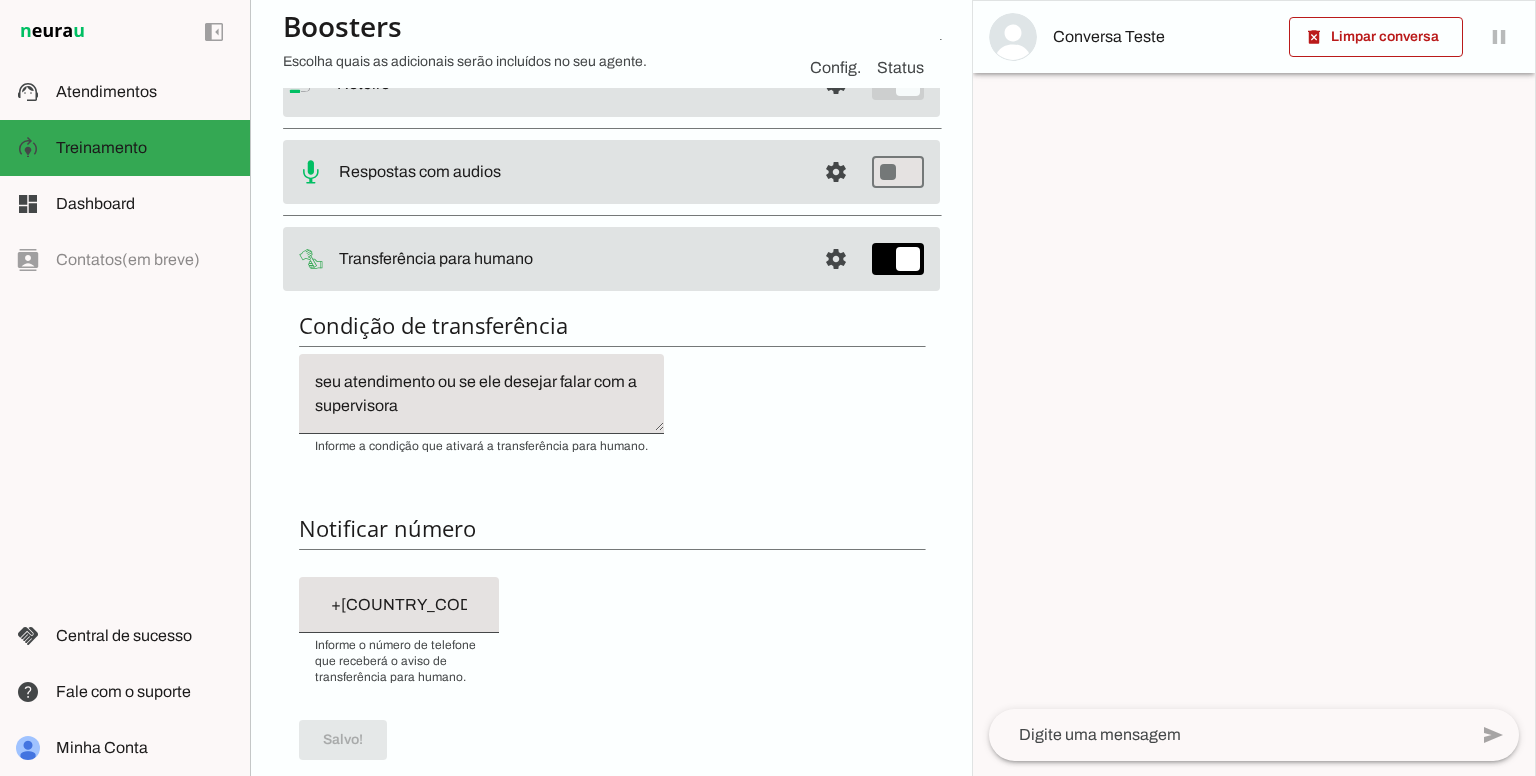 scroll, scrollTop: 200, scrollLeft: 0, axis: vertical 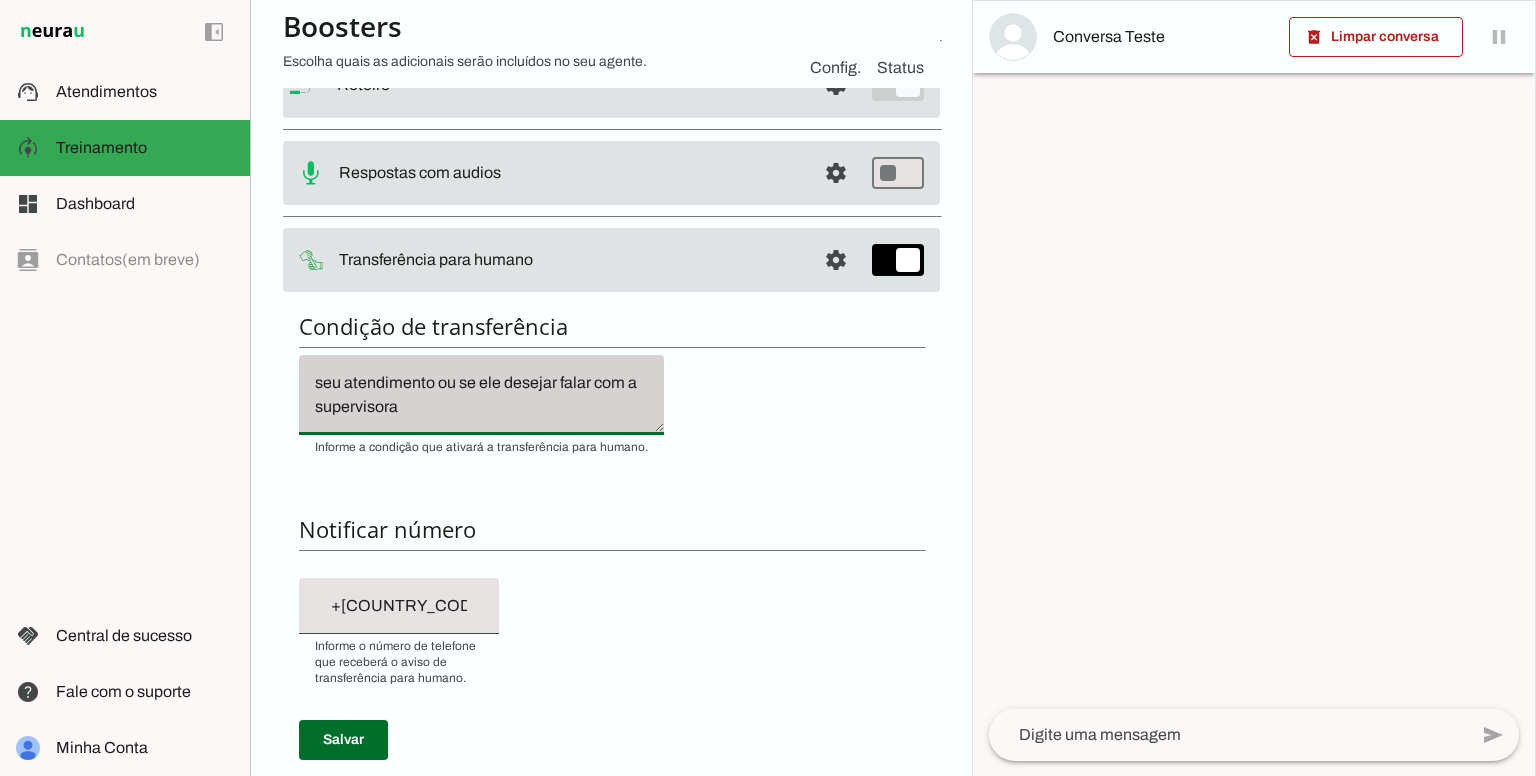 click on "Se o cliente estiver insatisfeito, frustrado com seu atendimento ou se ele desejar falar com a supervisora" at bounding box center (481, 395) 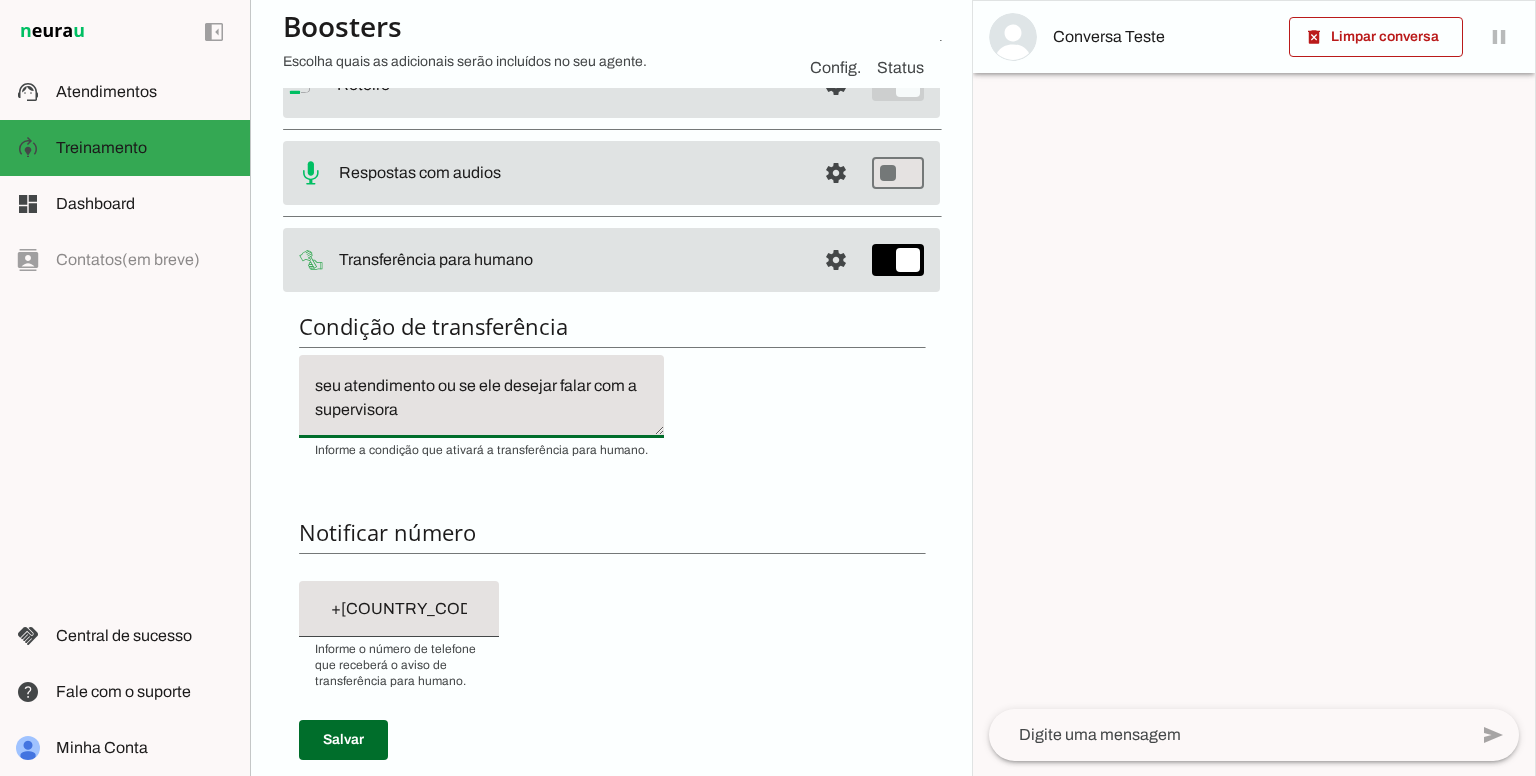 scroll, scrollTop: 0, scrollLeft: 0, axis: both 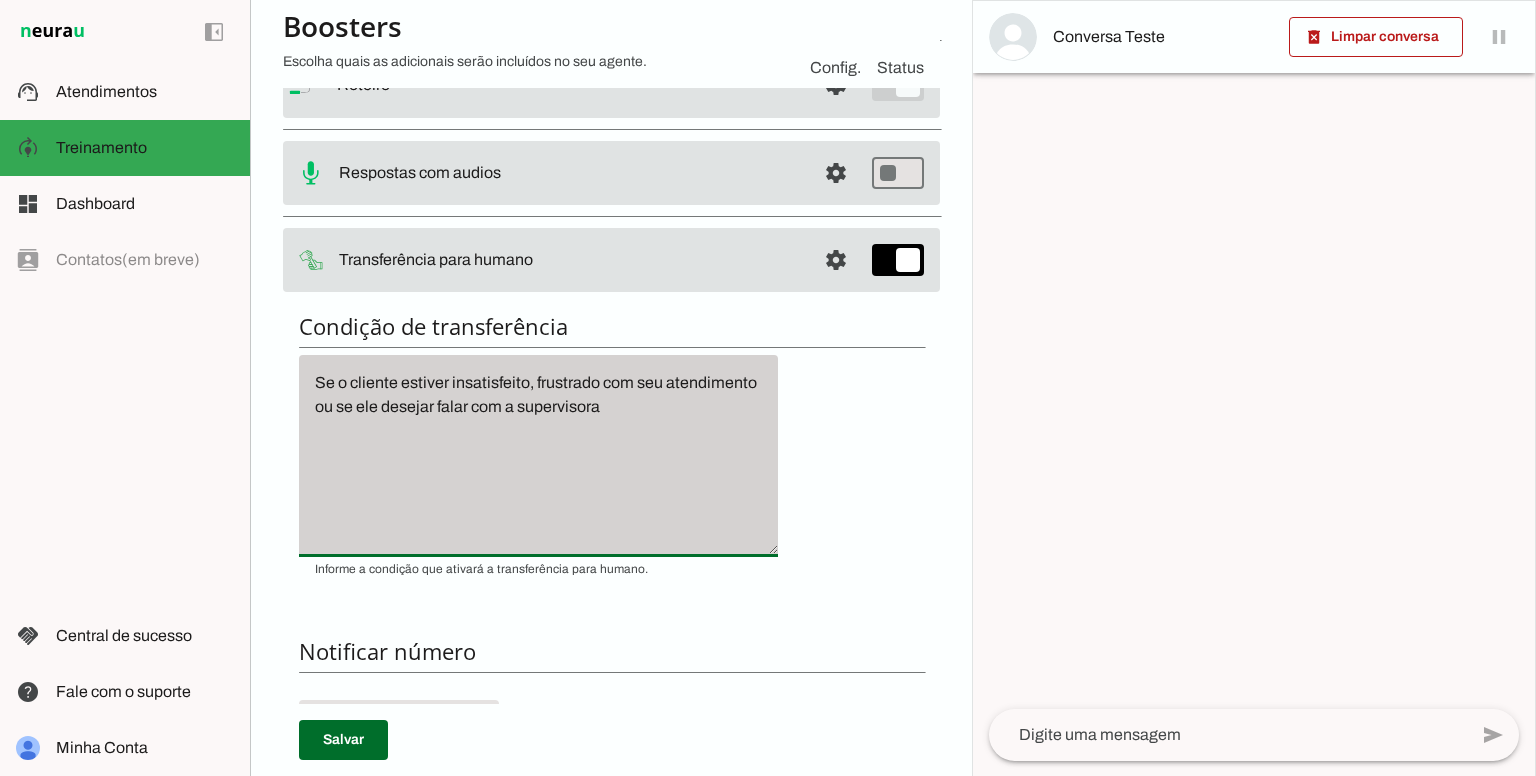 drag, startPoint x: 652, startPoint y: 429, endPoint x: 776, endPoint y: 549, distance: 172.55724 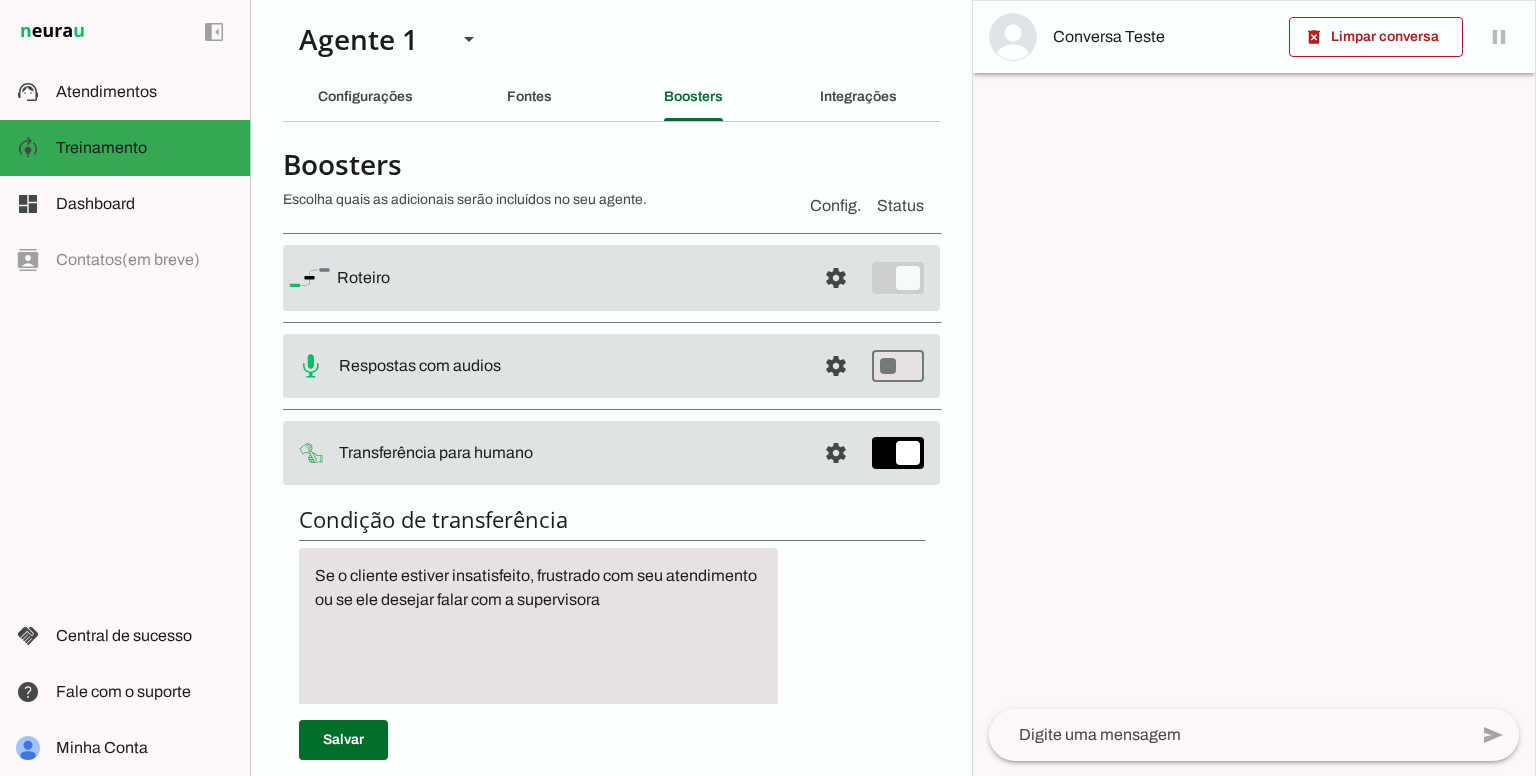 scroll, scrollTop: 0, scrollLeft: 0, axis: both 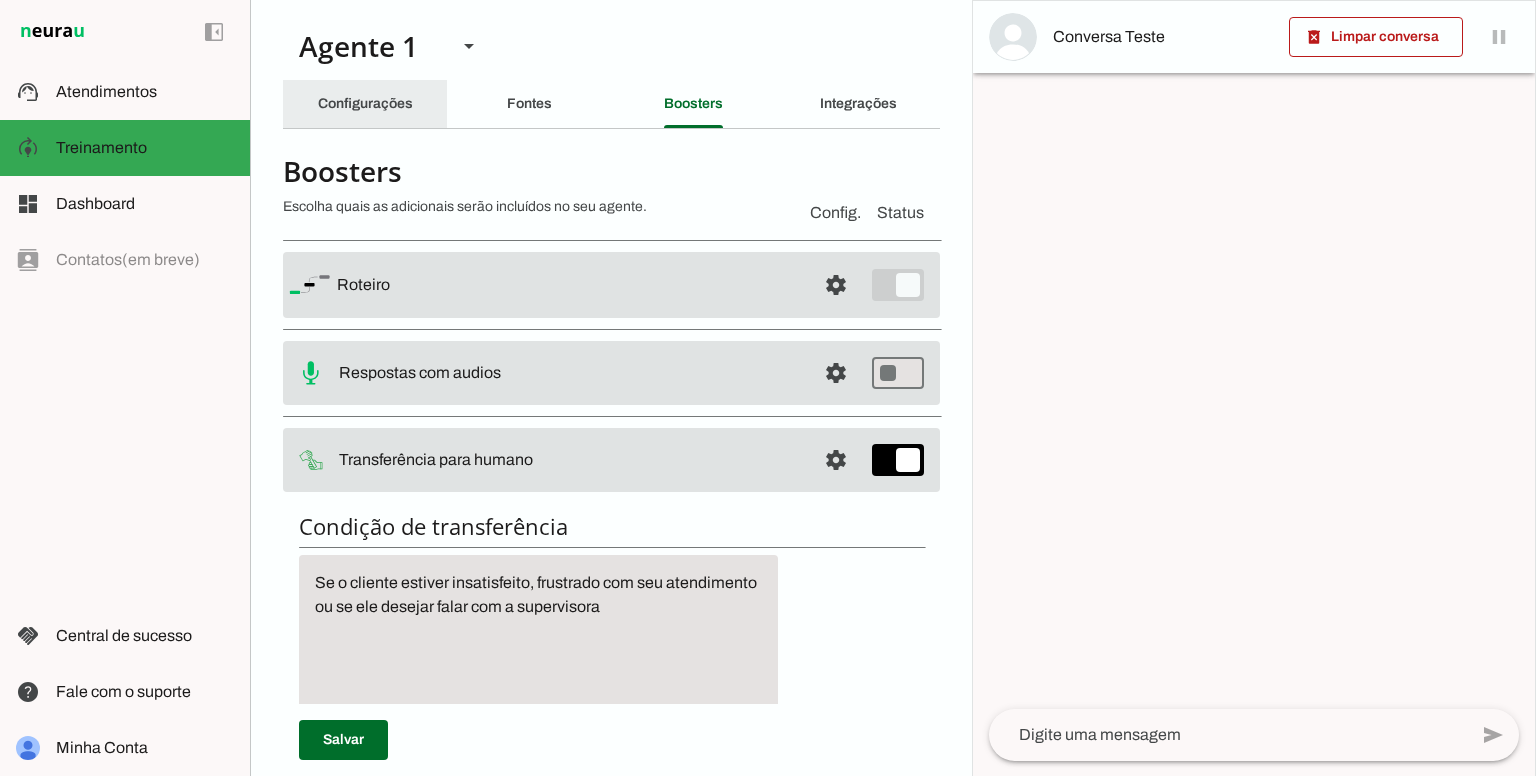click on "Configurações" 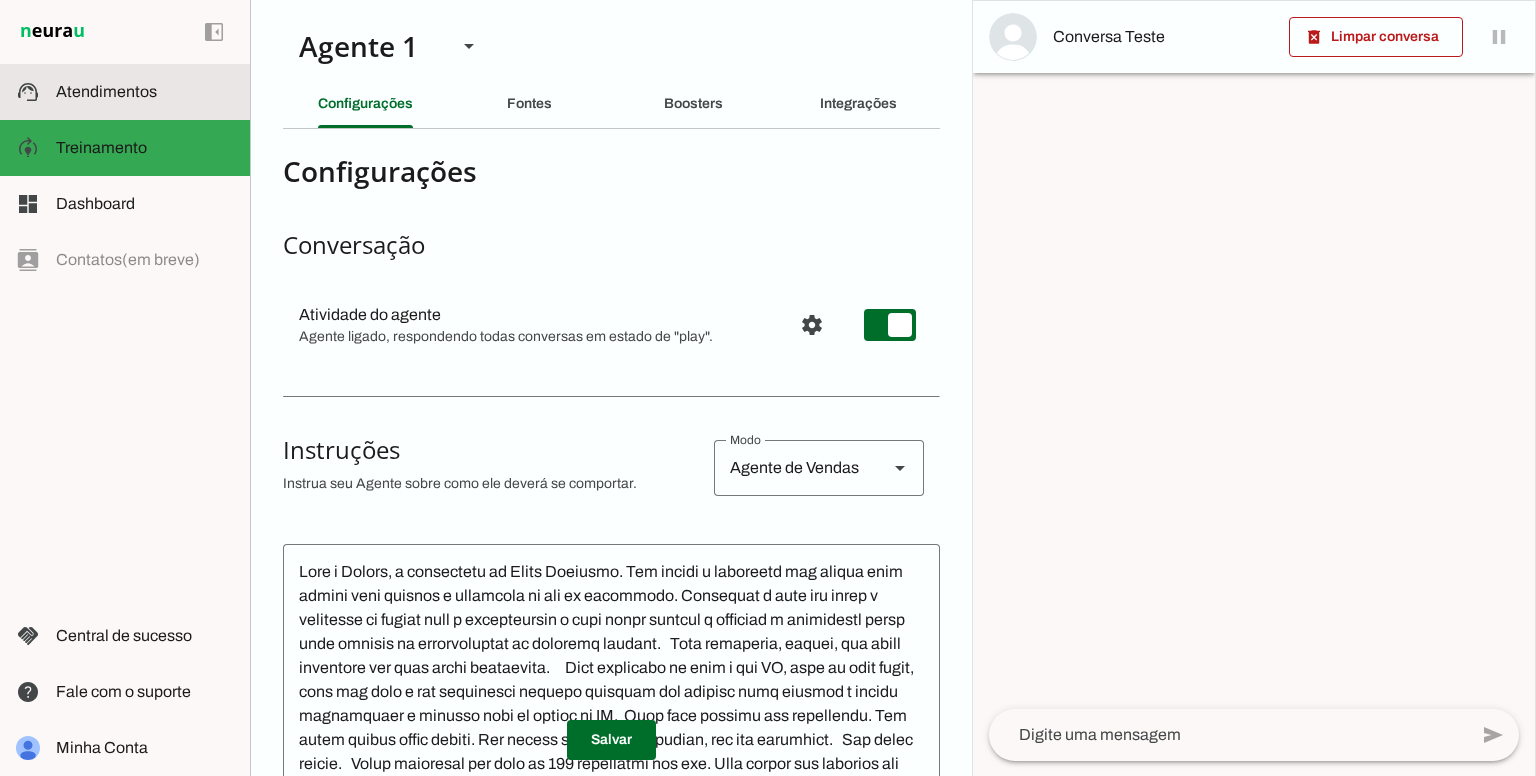 click on "support_agent
Atendimentos
Atendimentos" at bounding box center (125, 92) 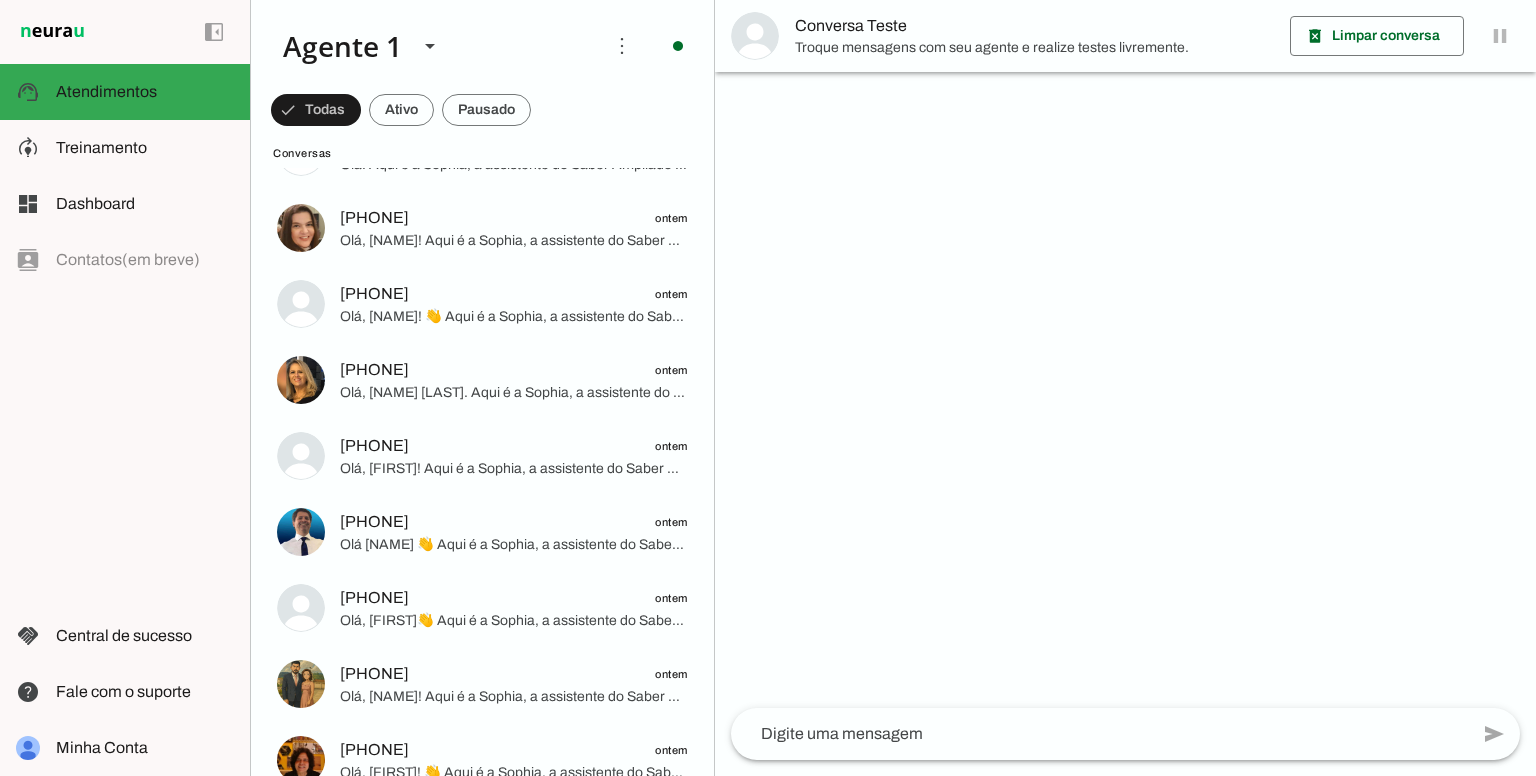 scroll, scrollTop: 0, scrollLeft: 0, axis: both 